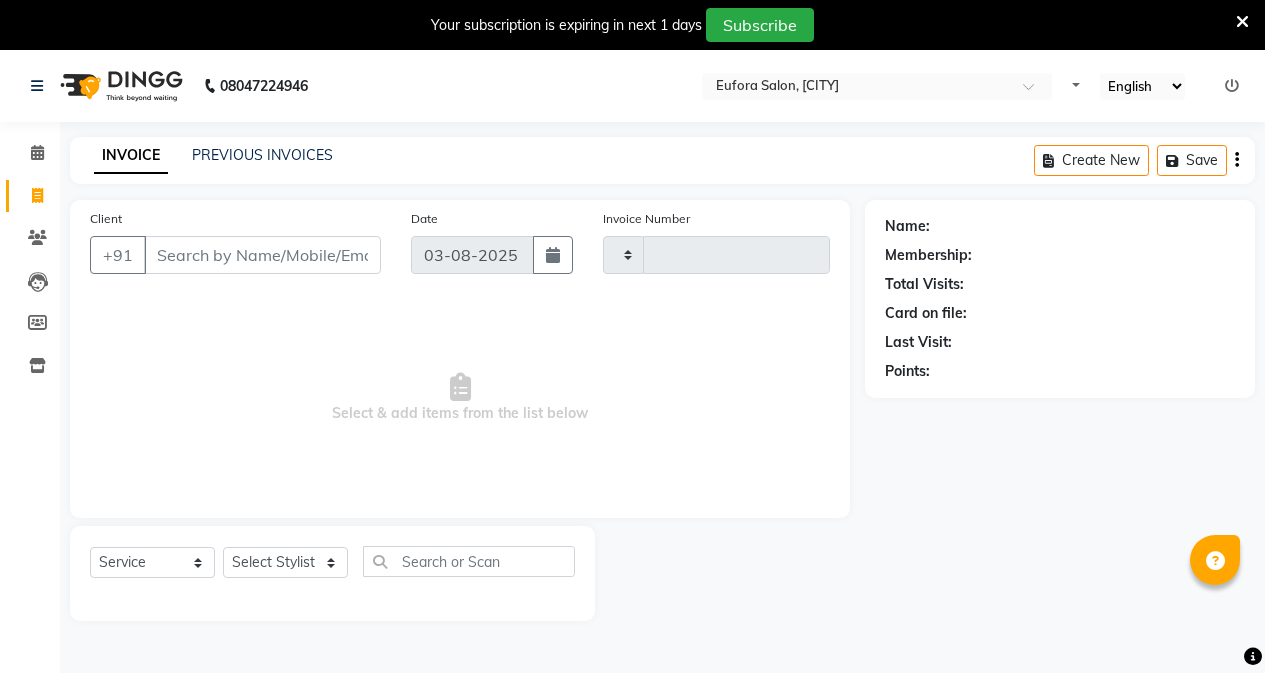 select on "service" 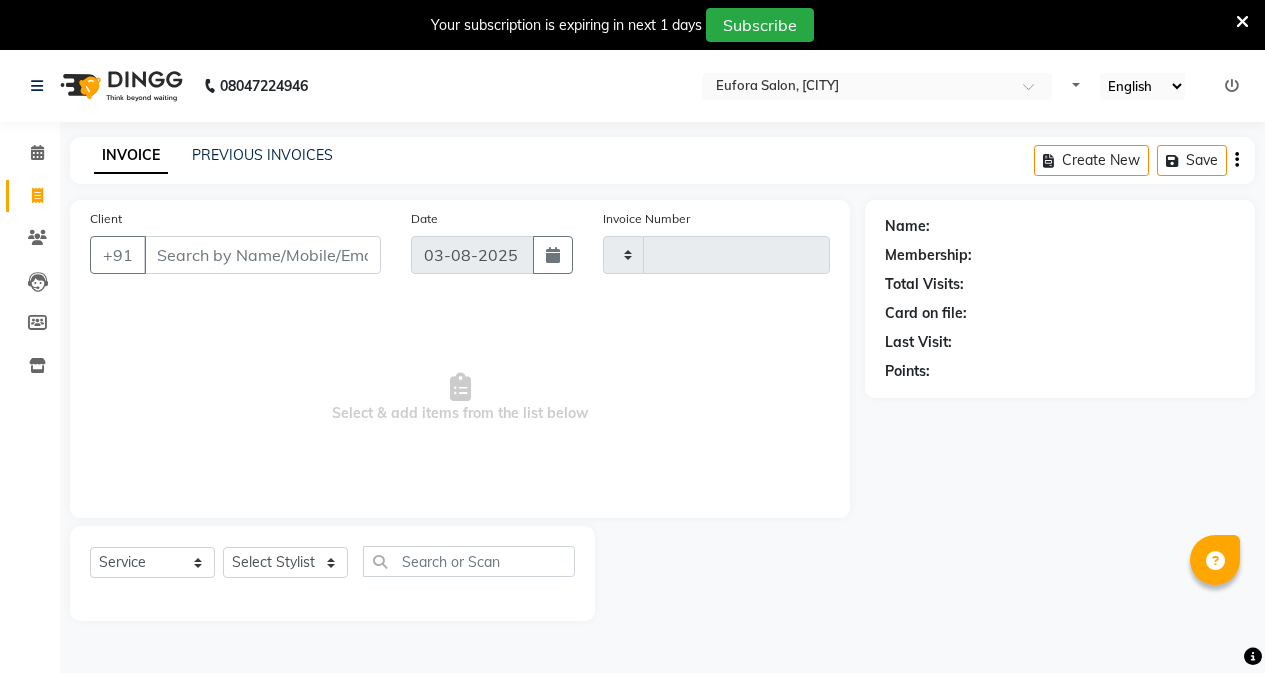 type on "0464" 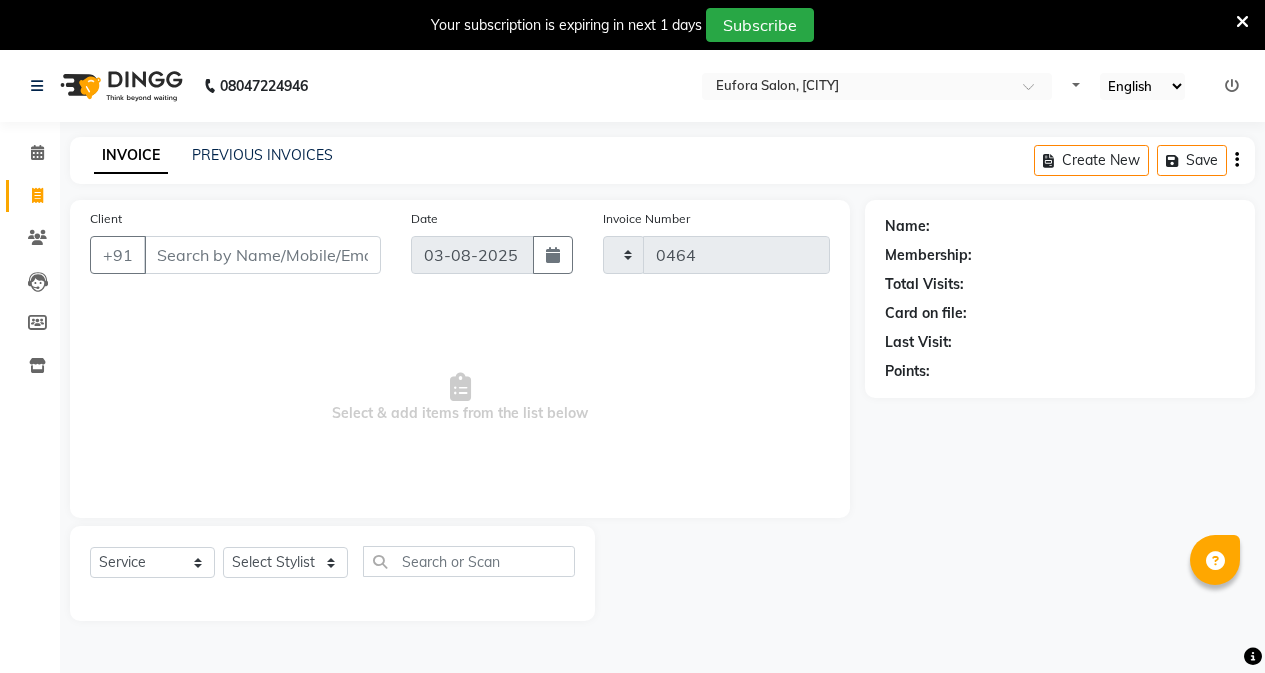 scroll, scrollTop: 0, scrollLeft: 0, axis: both 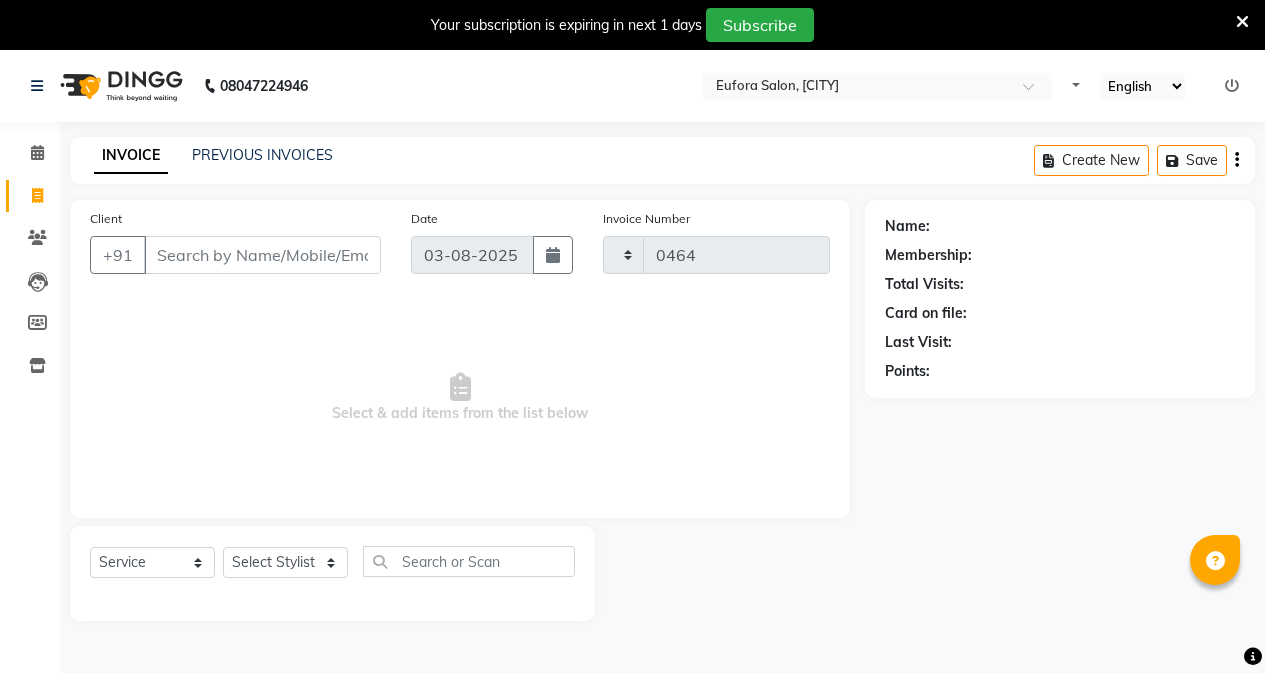 select on "6684" 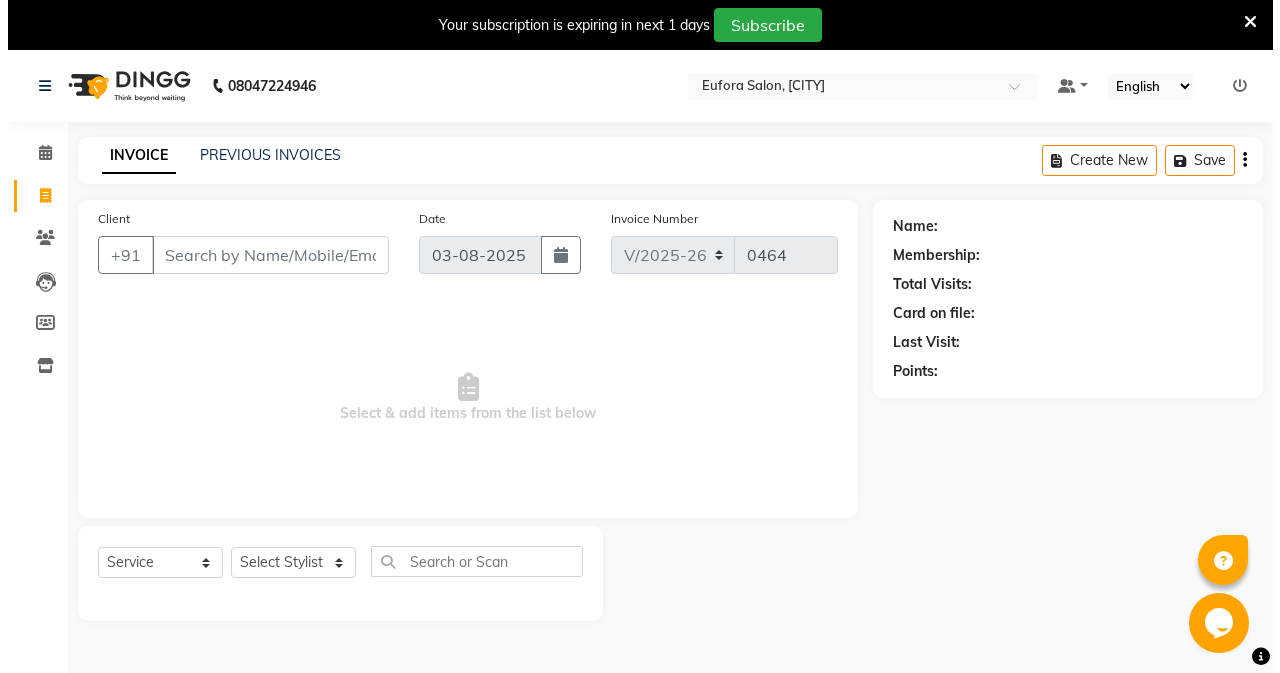 scroll, scrollTop: 0, scrollLeft: 0, axis: both 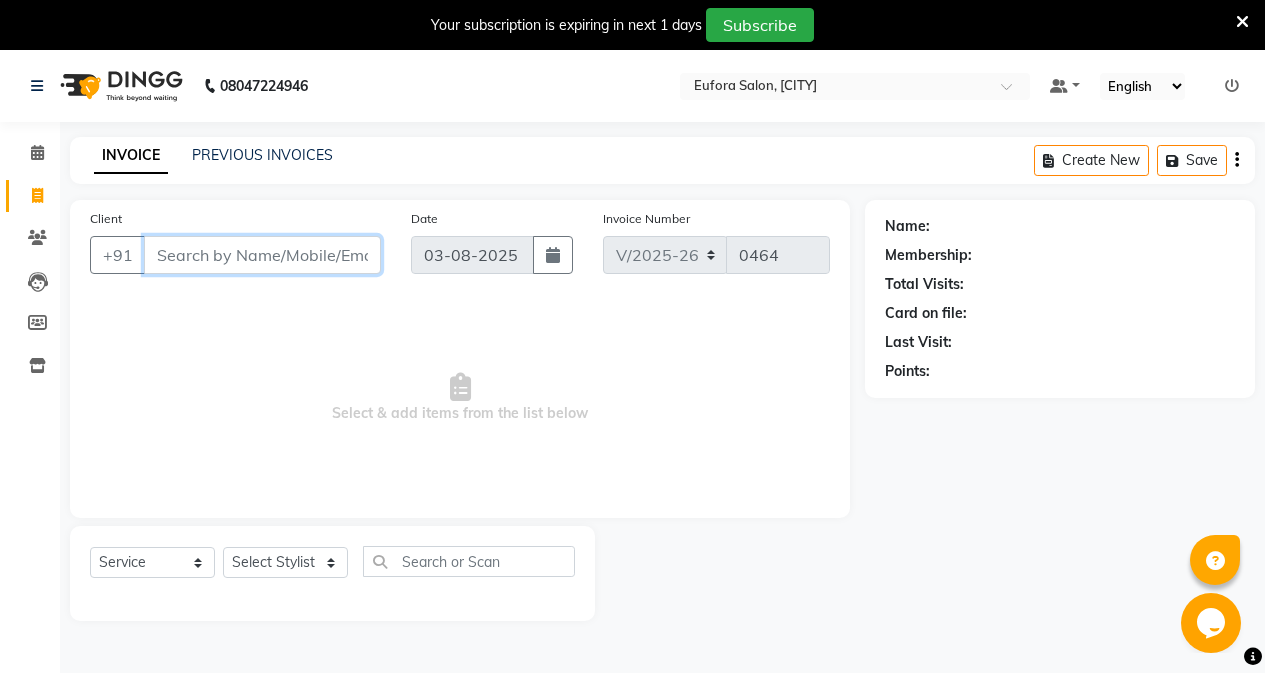 click on "Client" at bounding box center [262, 255] 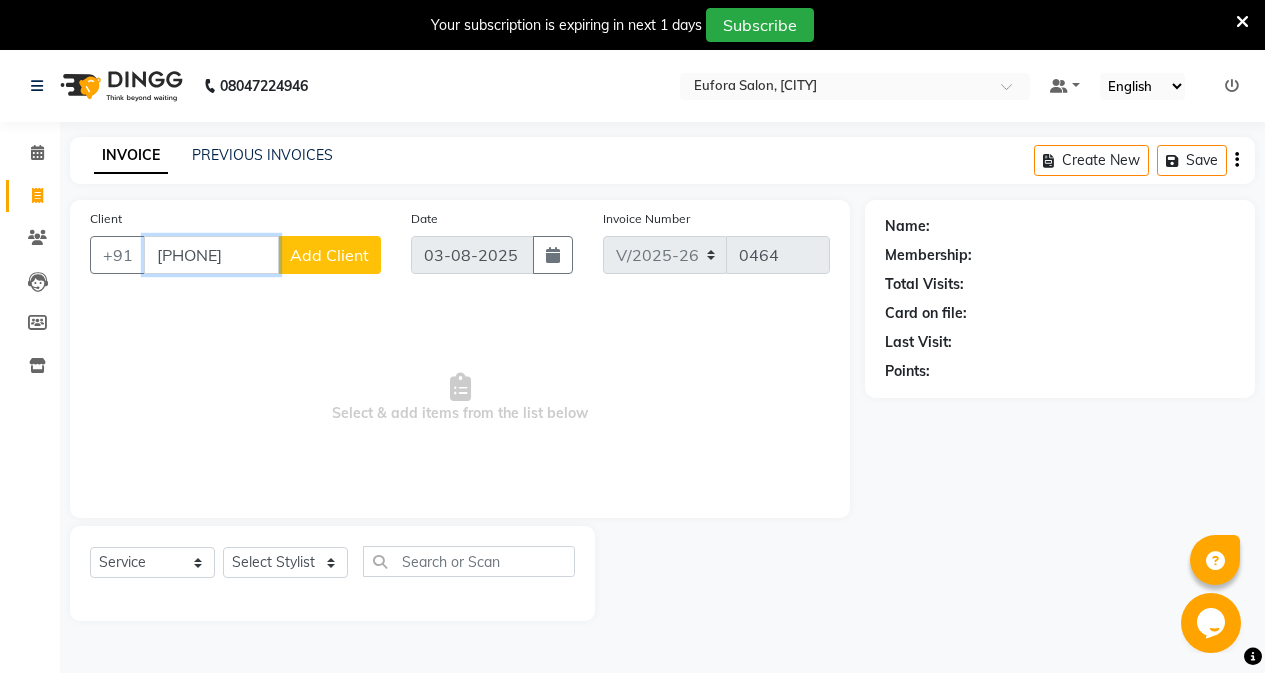 type on "[PHONE]" 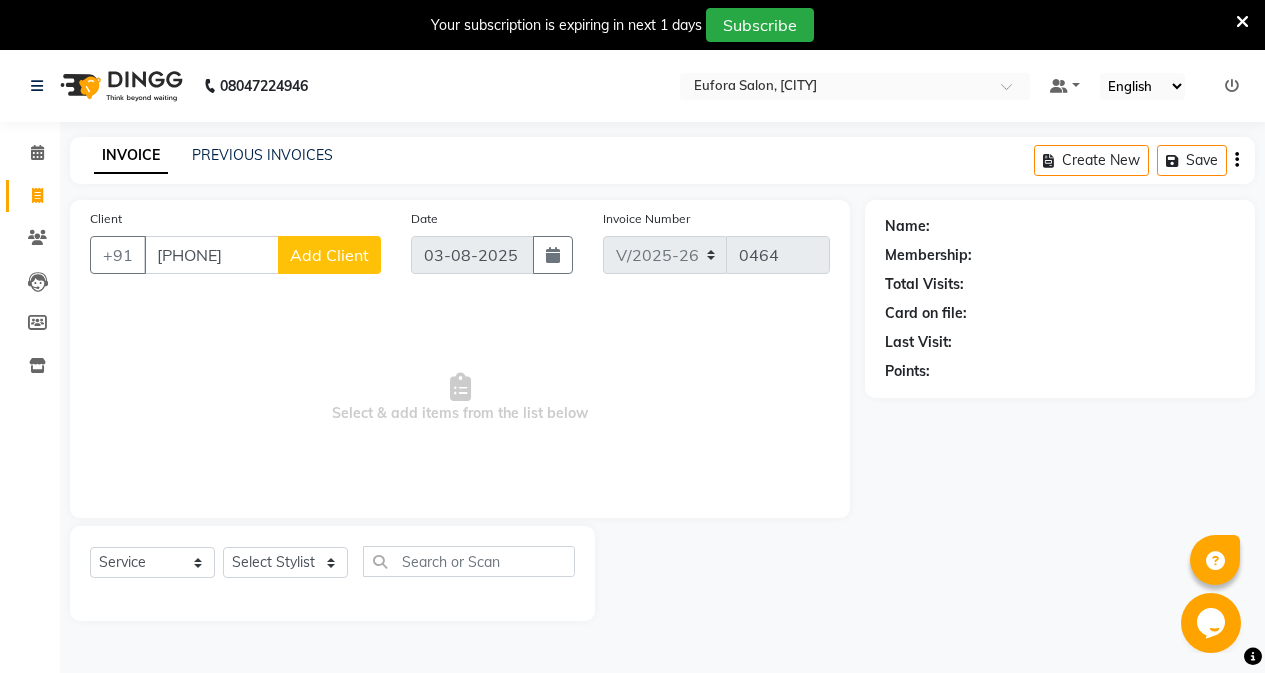 click on "Add Client" 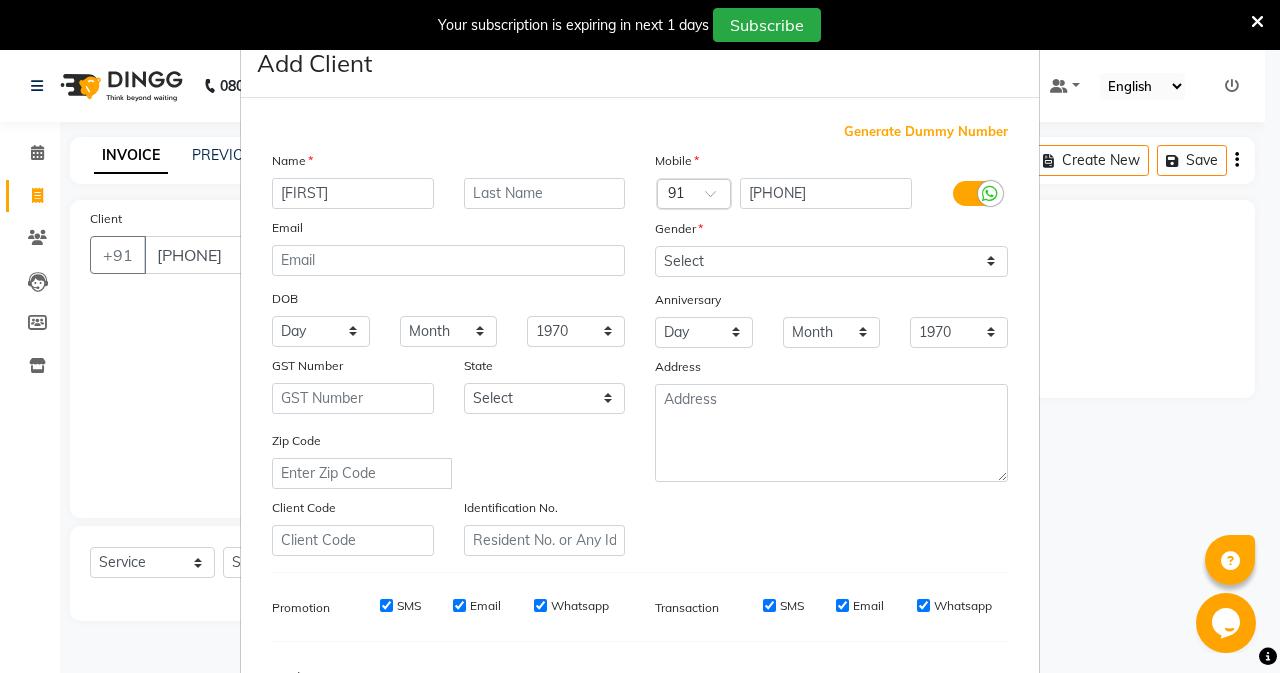 type on "[FIRST]" 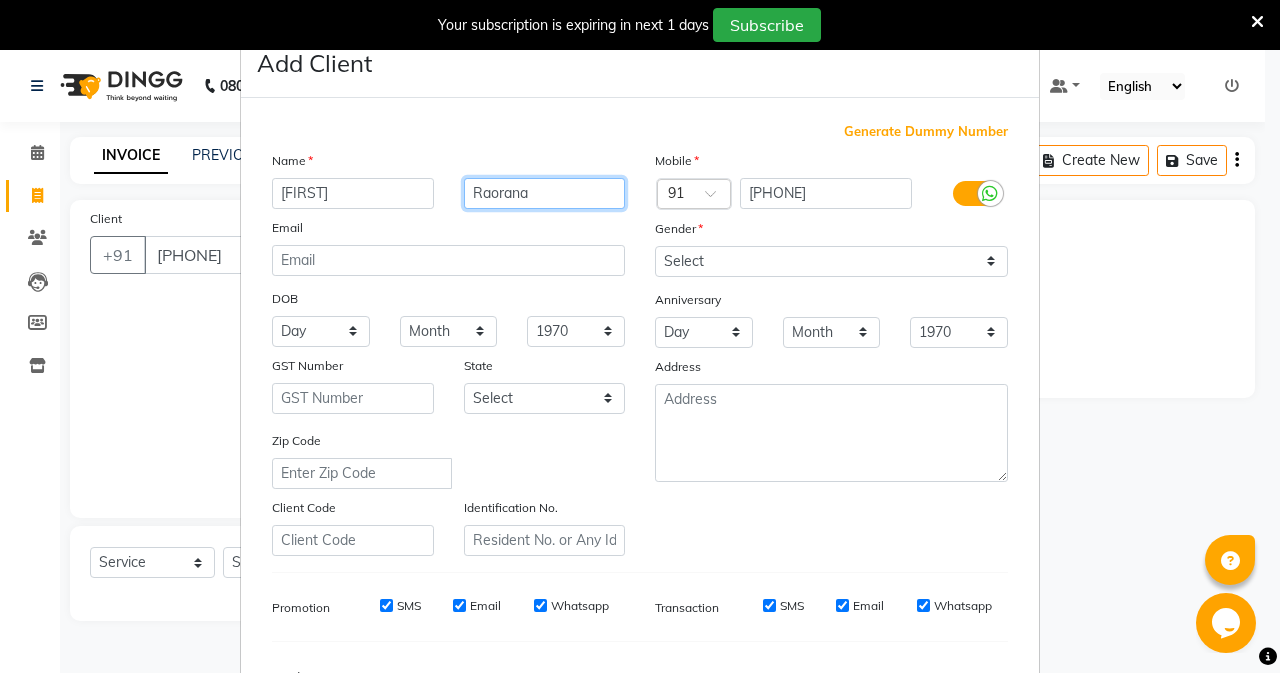 type on "Raorana" 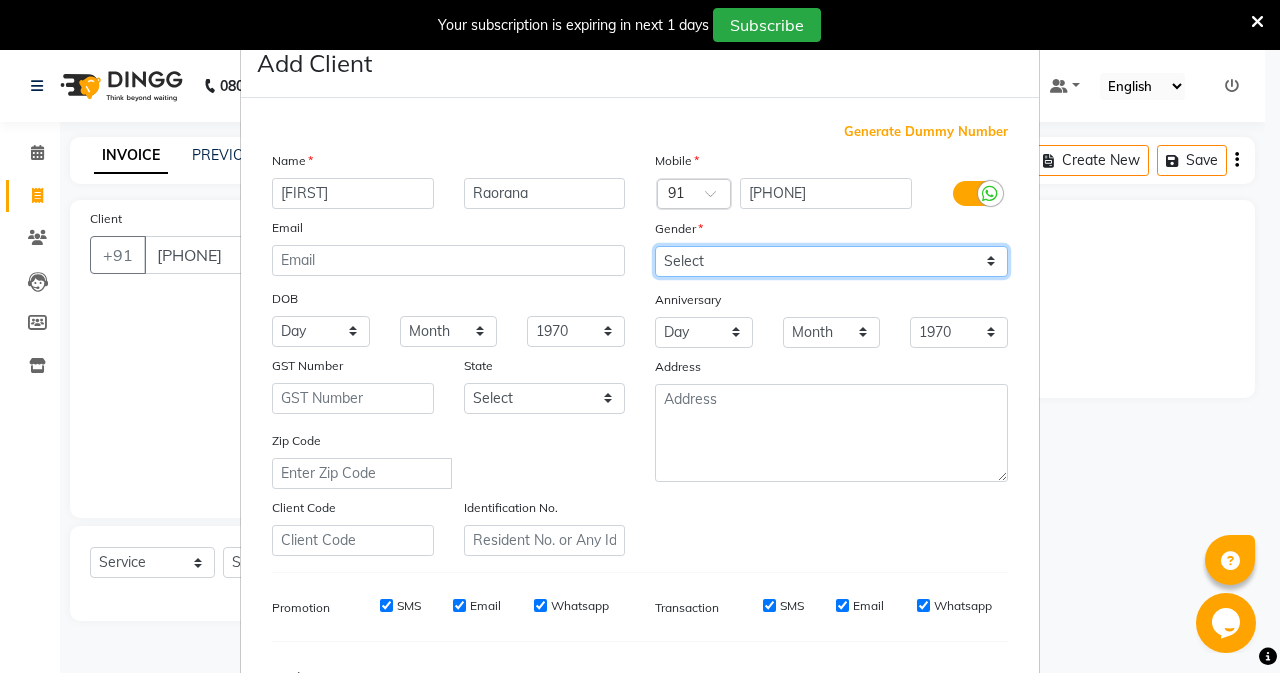click on "Select Male Female Other Prefer Not To Say" at bounding box center (831, 261) 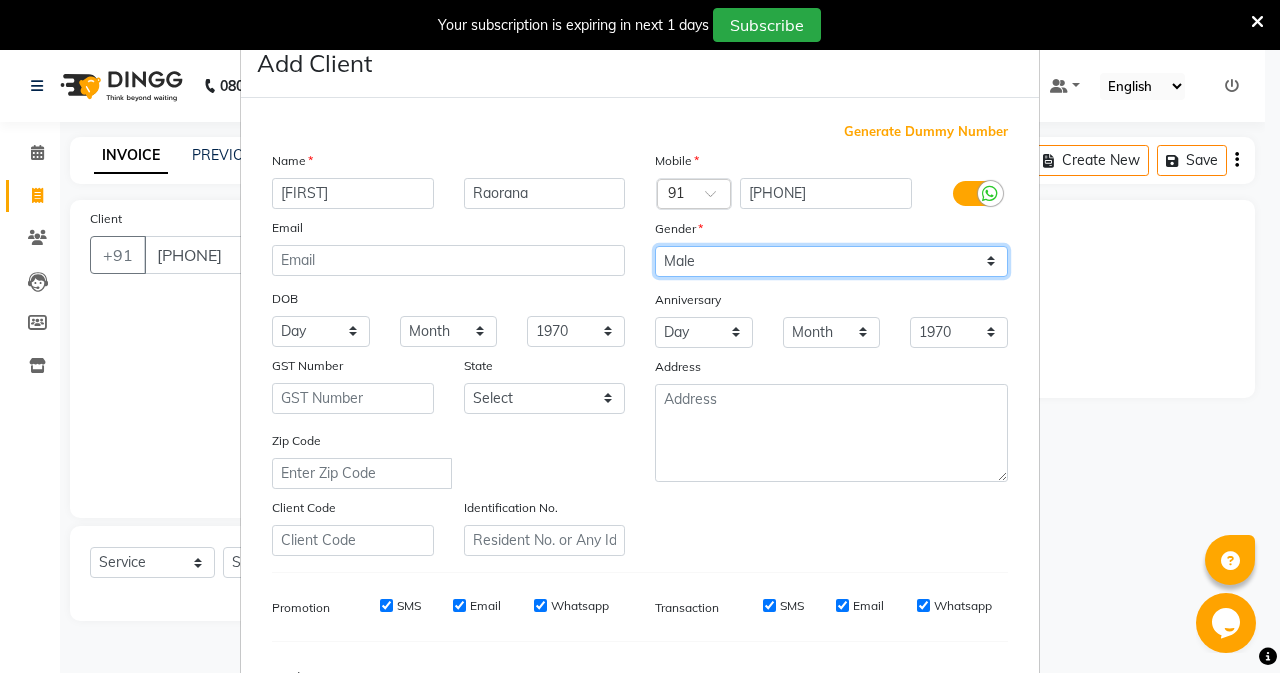 click on "Select Male Female Other Prefer Not To Say" at bounding box center (831, 261) 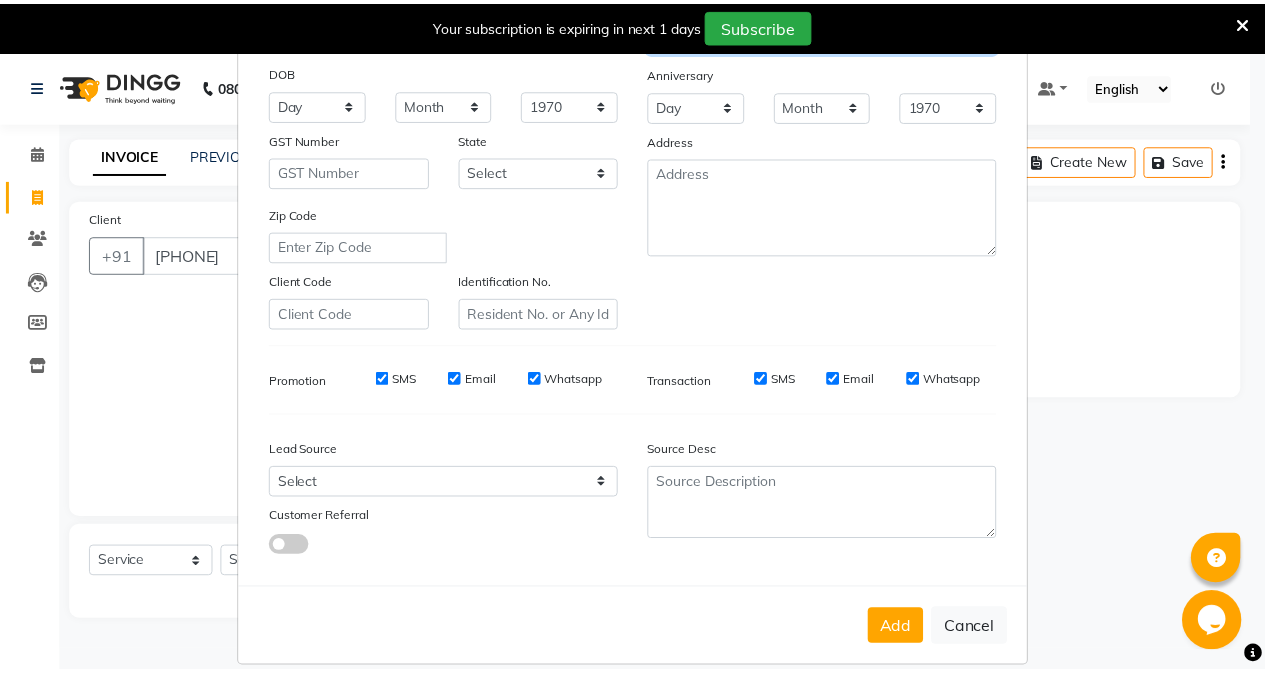scroll, scrollTop: 250, scrollLeft: 0, axis: vertical 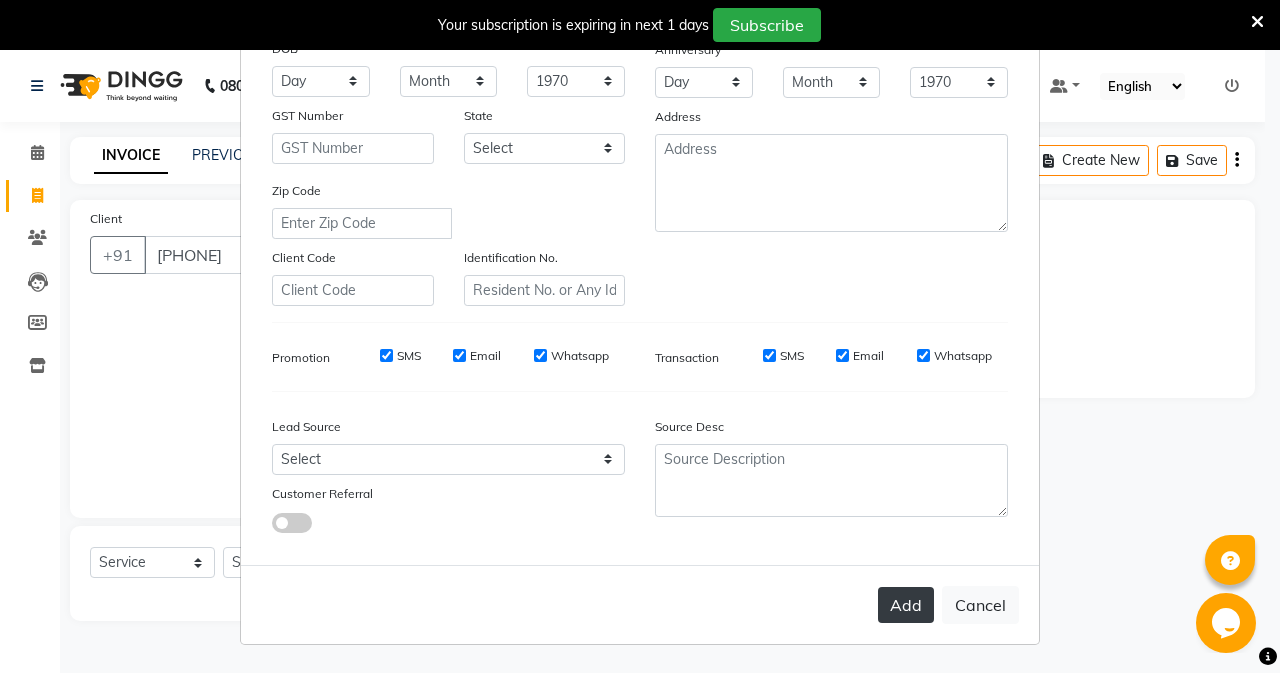 click on "Add" at bounding box center (906, 605) 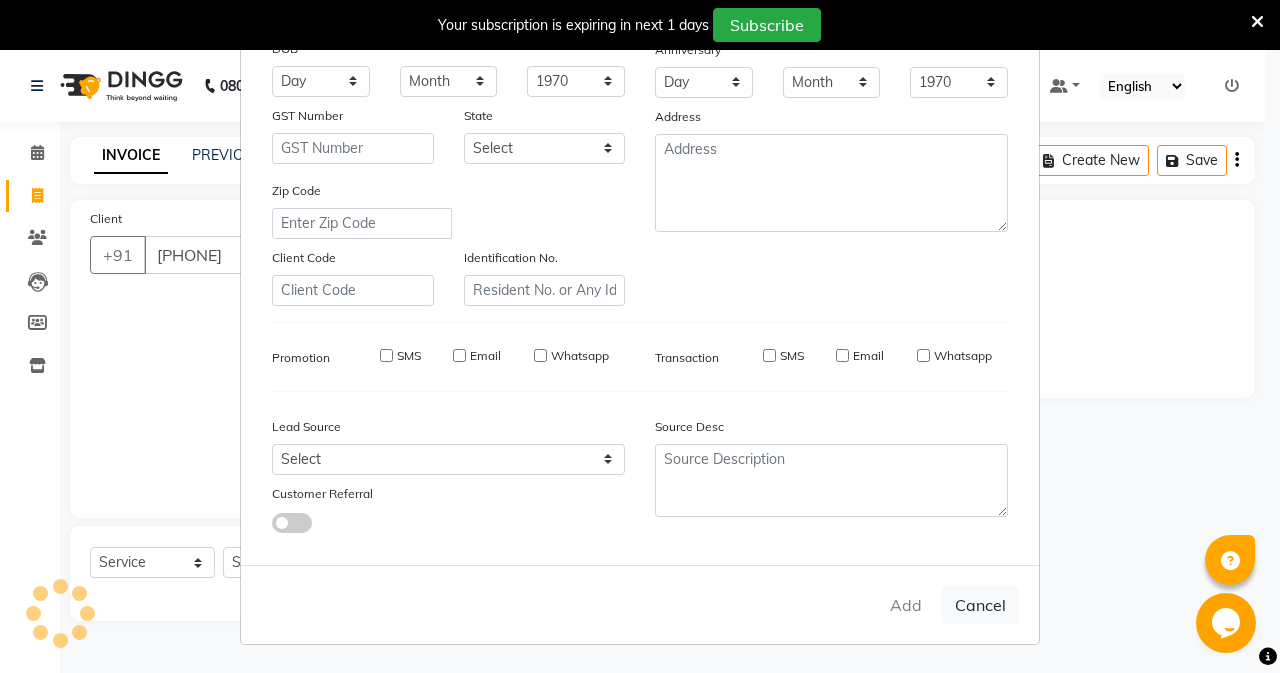 type 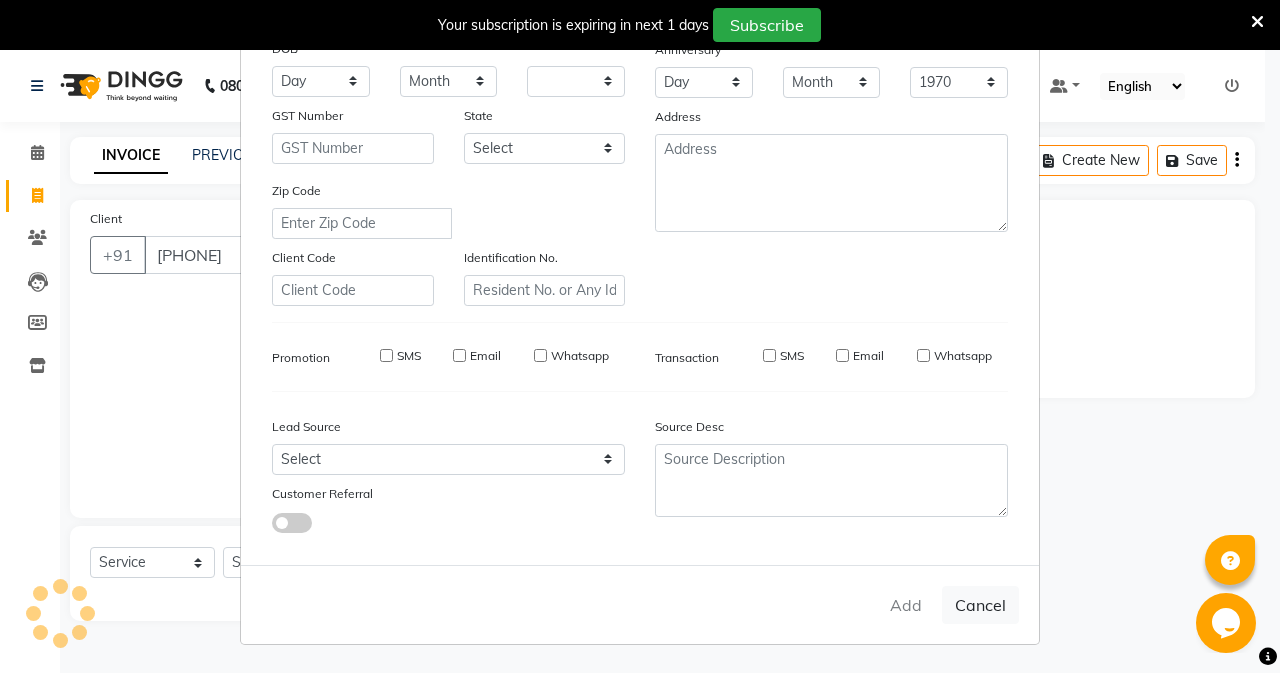select 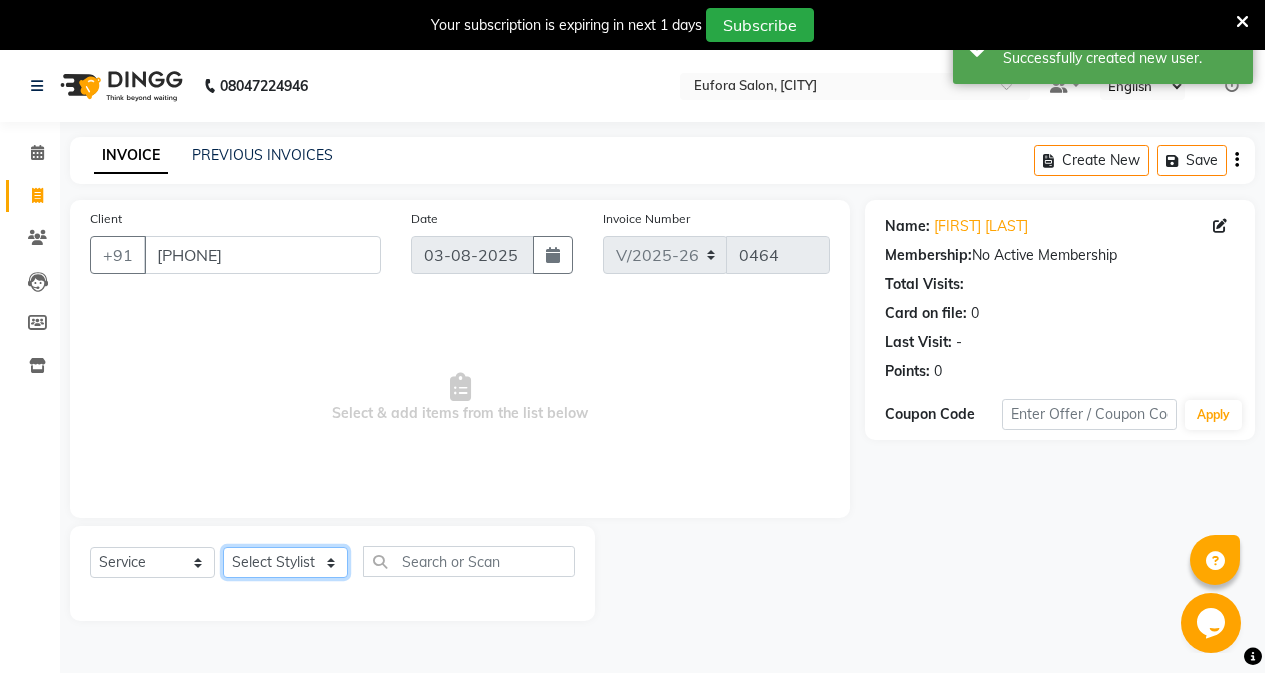 click on "Select Stylist [FIRST] [FIRST] [FIRST] [FIRST] [FIRST] [FIRST] [FIRST] [FIRST]" 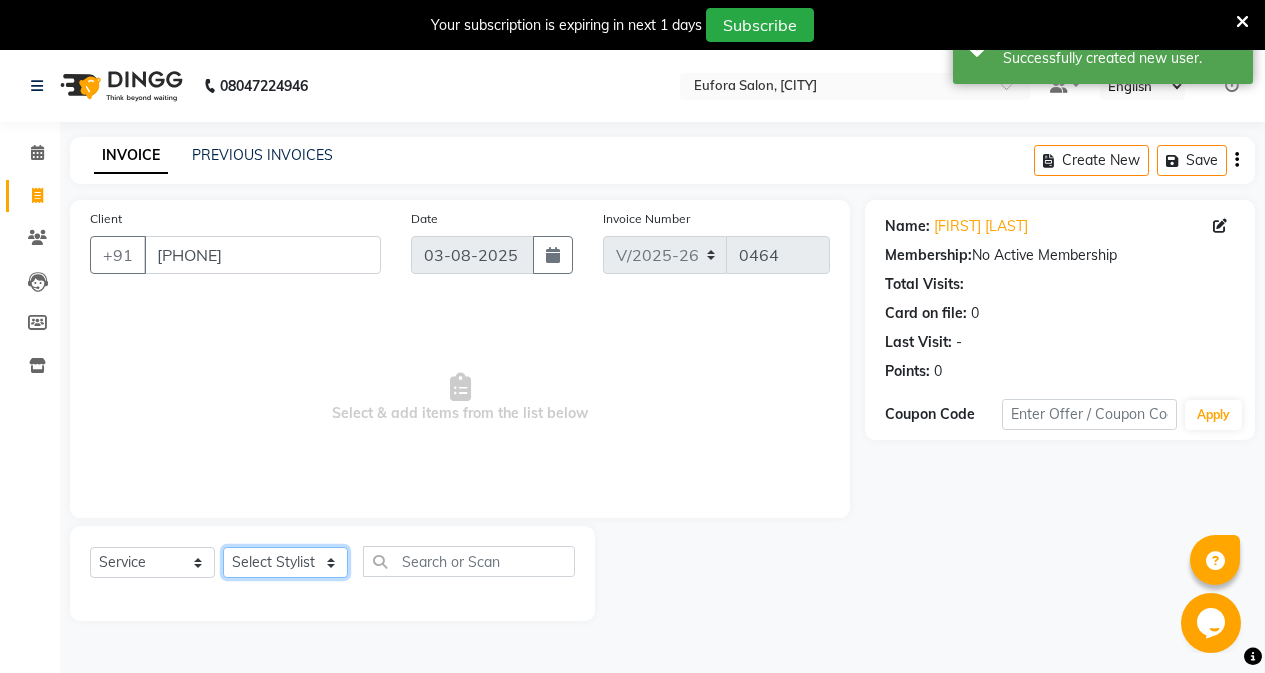 select on "84471" 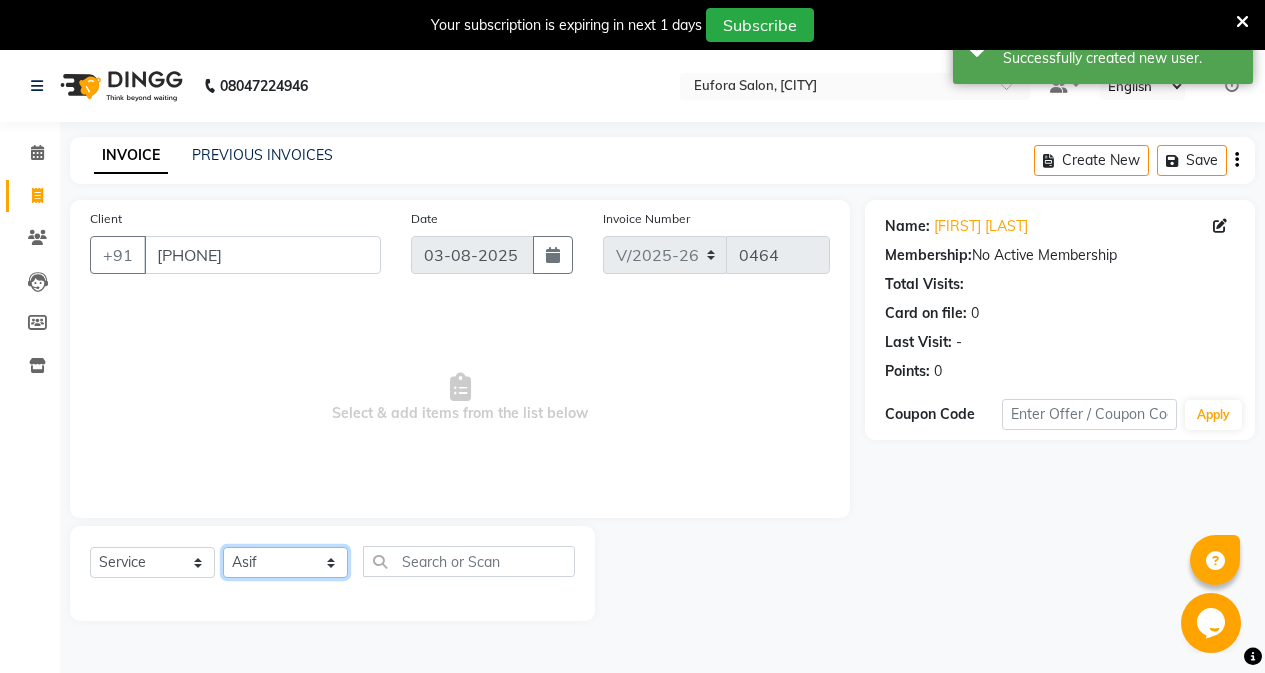 click on "Select Stylist [FIRST] [FIRST] [FIRST] [FIRST] [FIRST] [FIRST] [FIRST] [FIRST]" 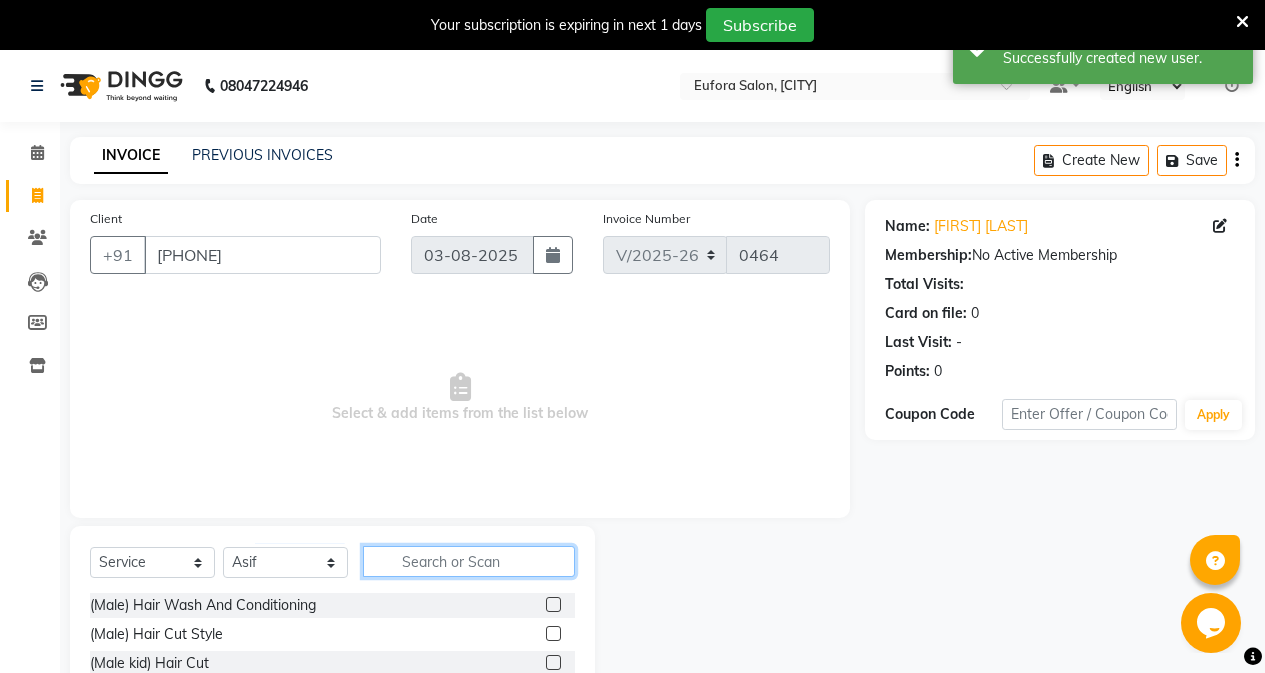 click 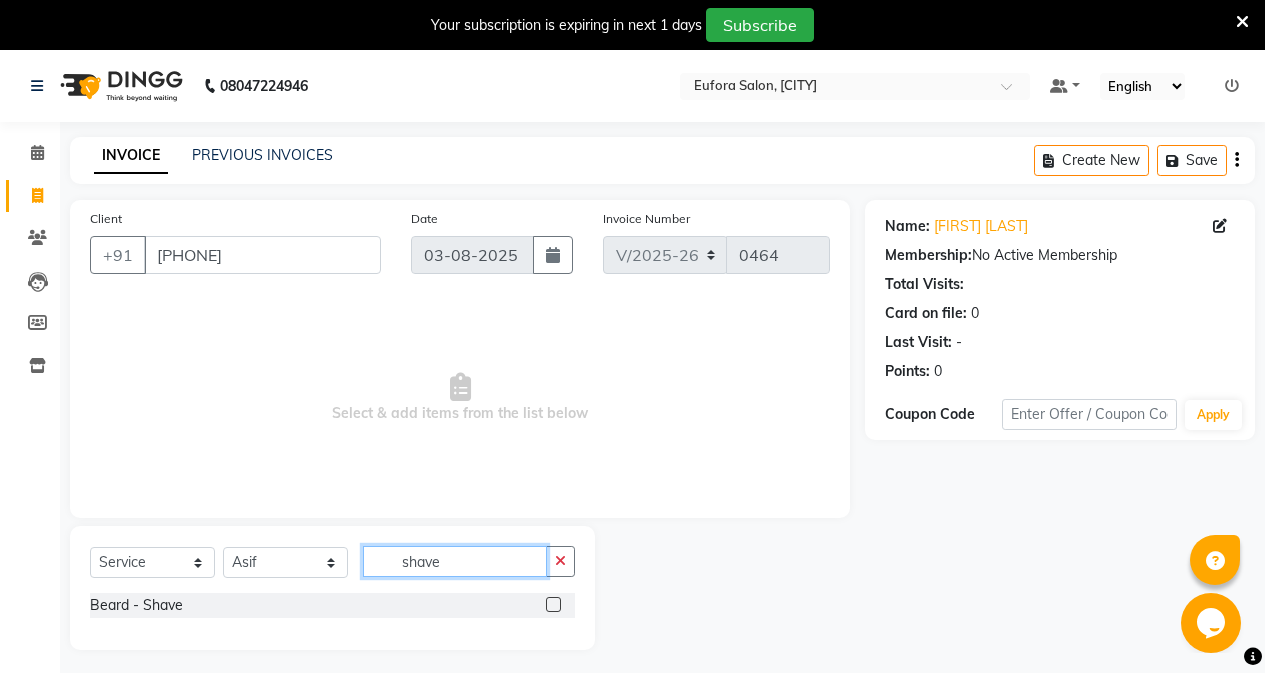 type on "shave" 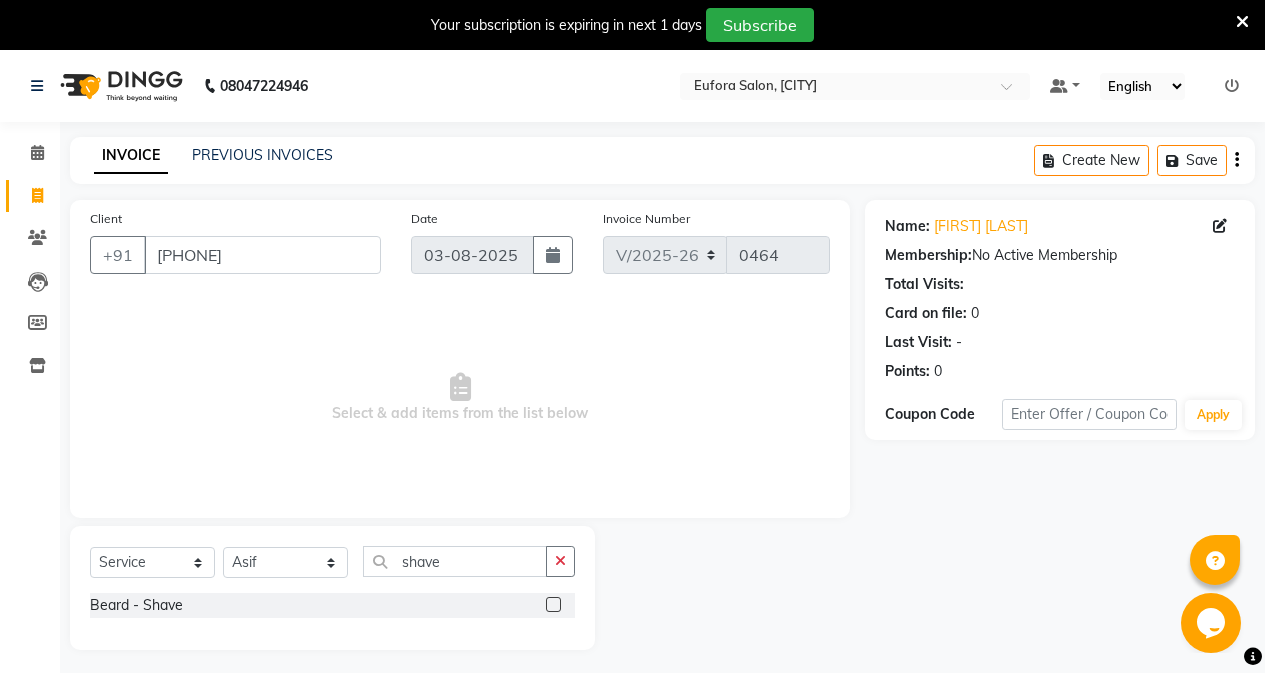click 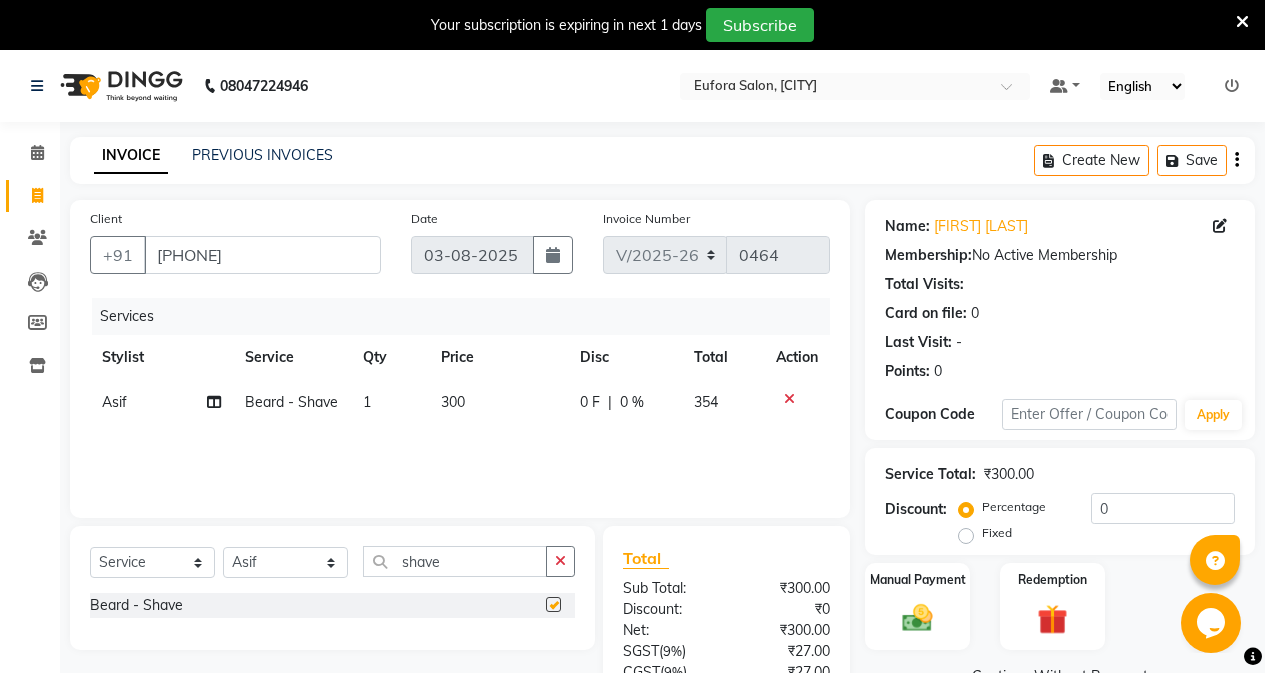 checkbox on "false" 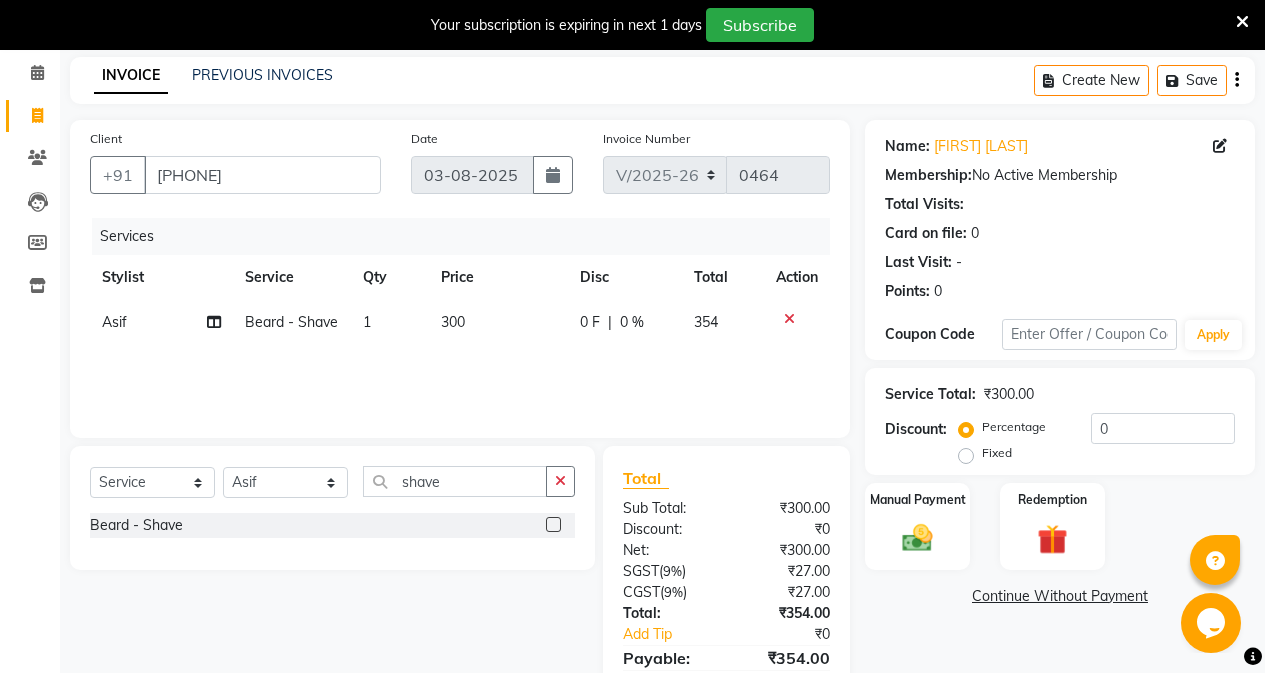 scroll, scrollTop: 0, scrollLeft: 0, axis: both 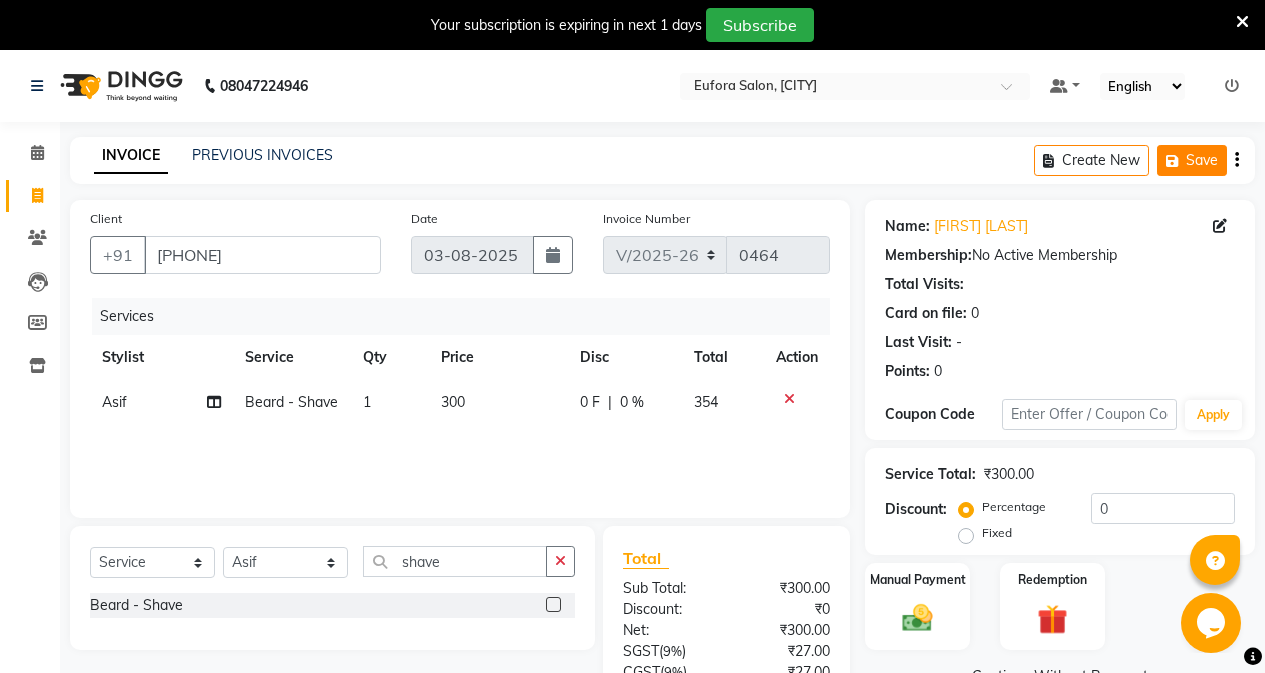 click on "Save" 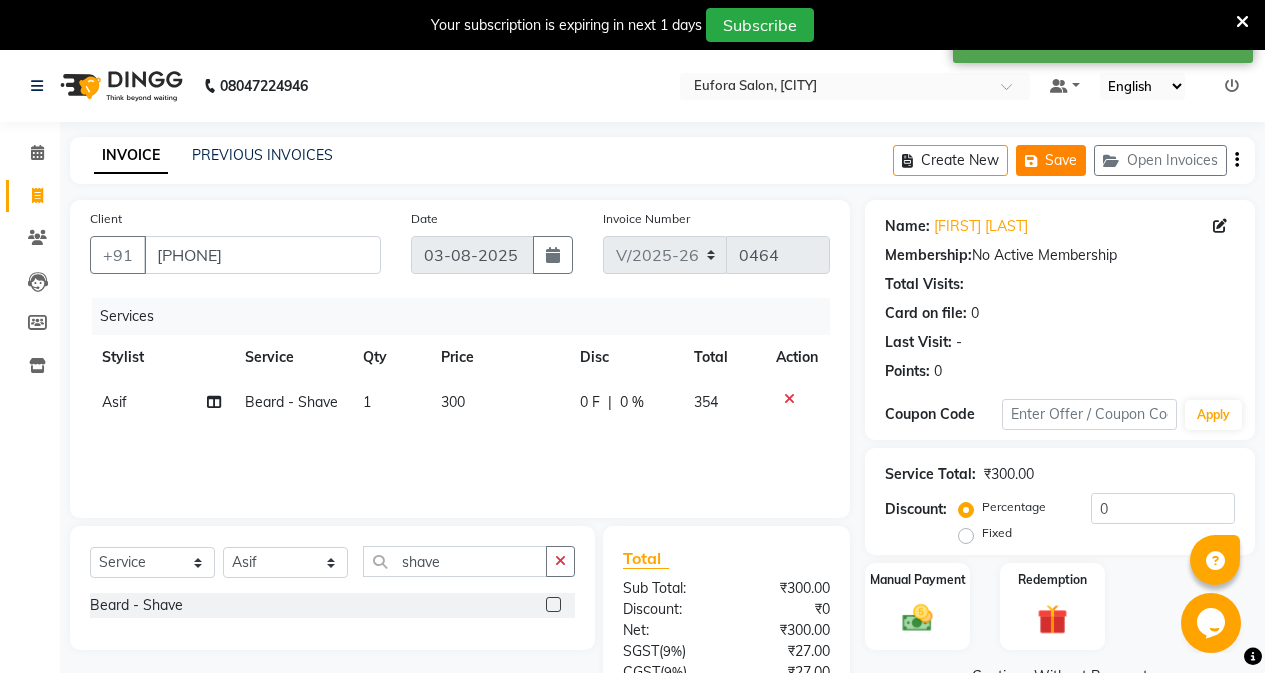 click on "Open Invoices" 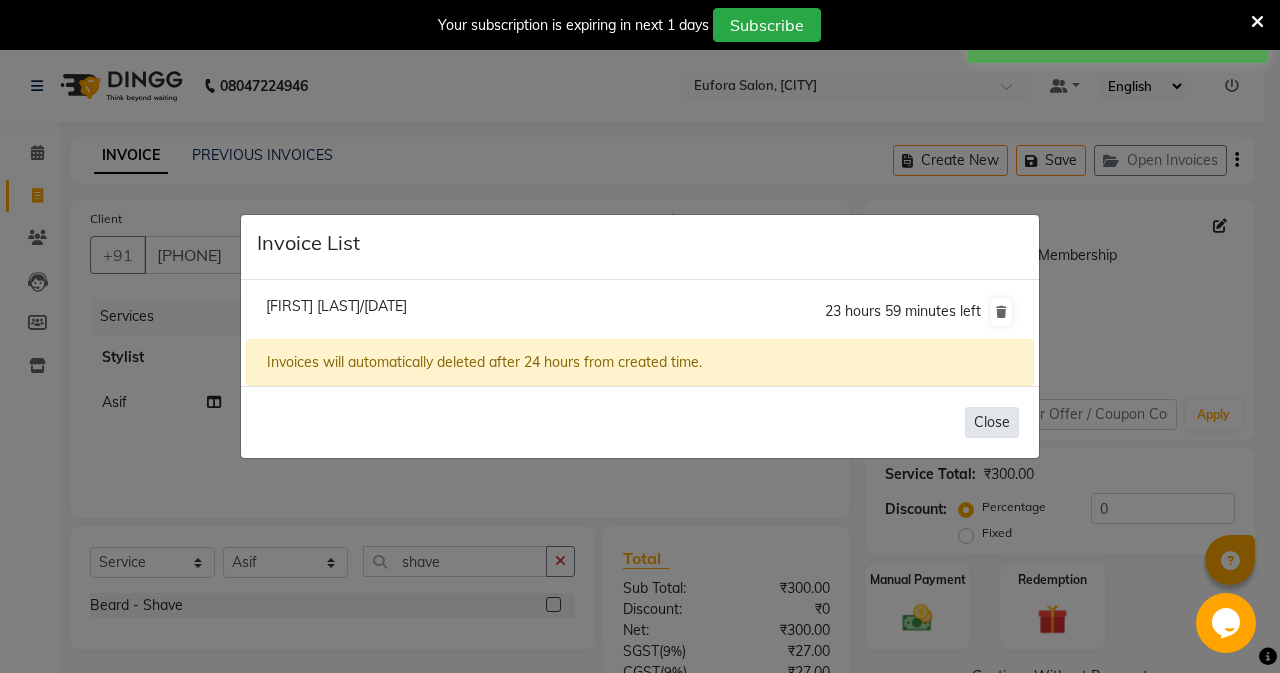 click on "Close" 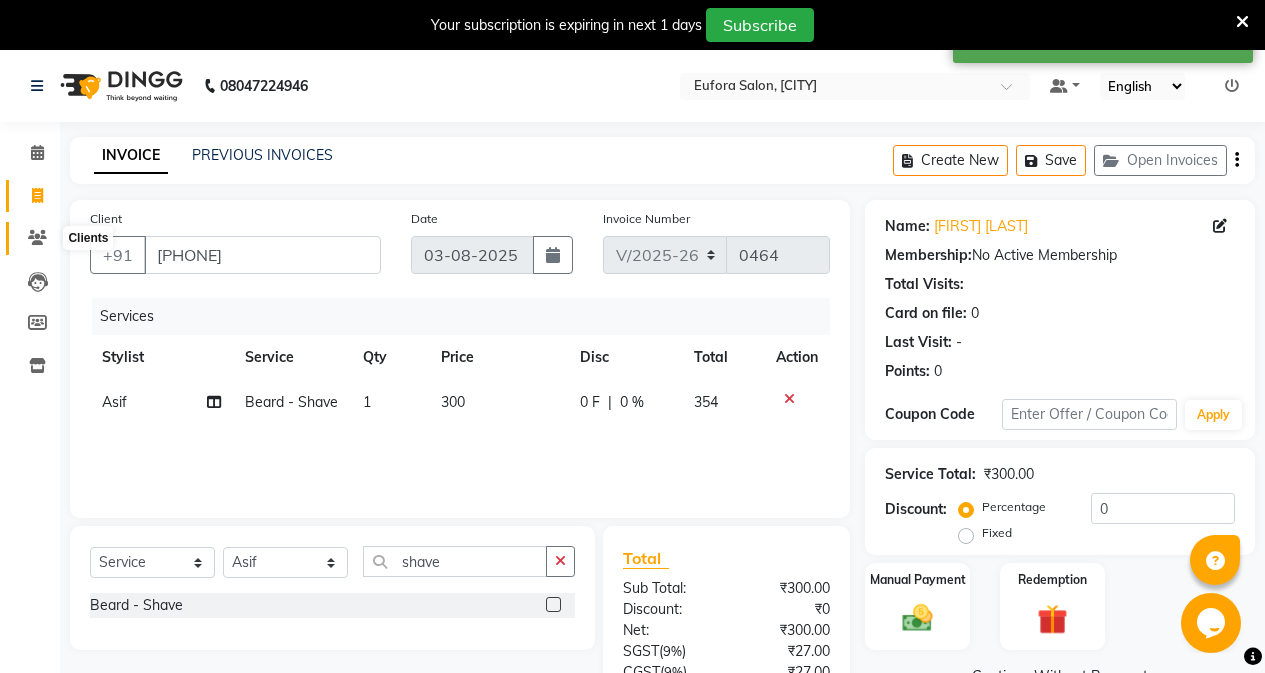 click 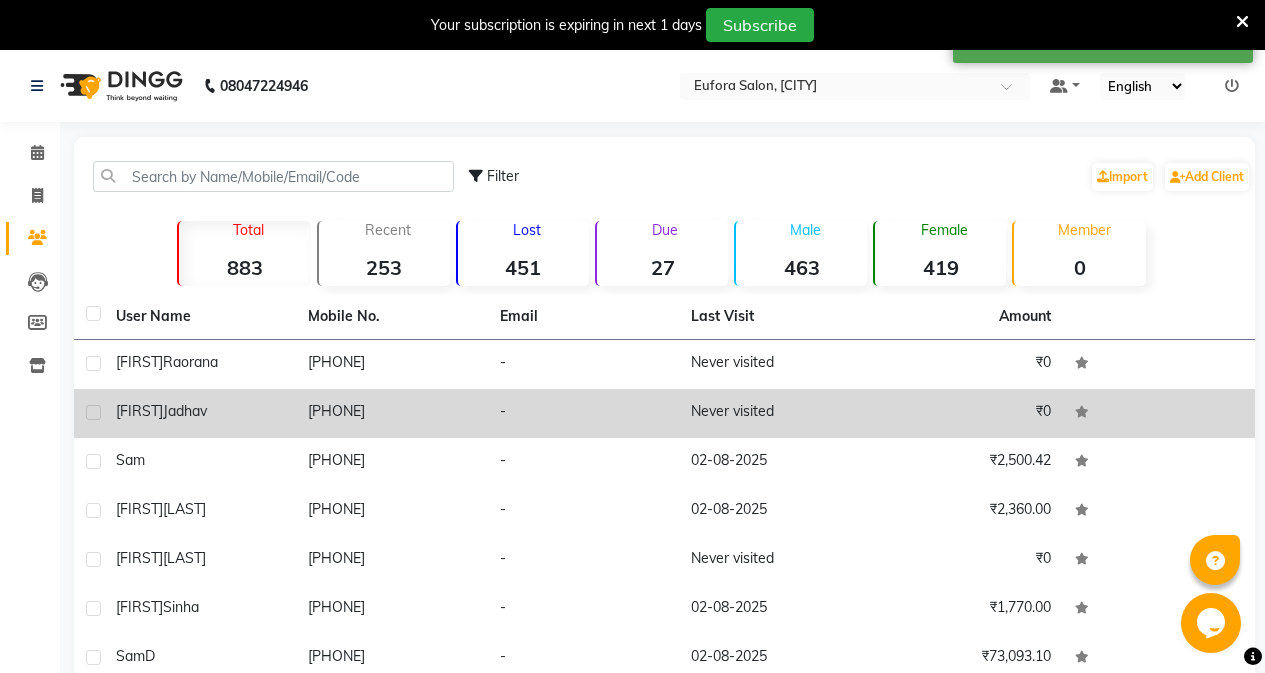 click on "[FIRST] [LAST]" 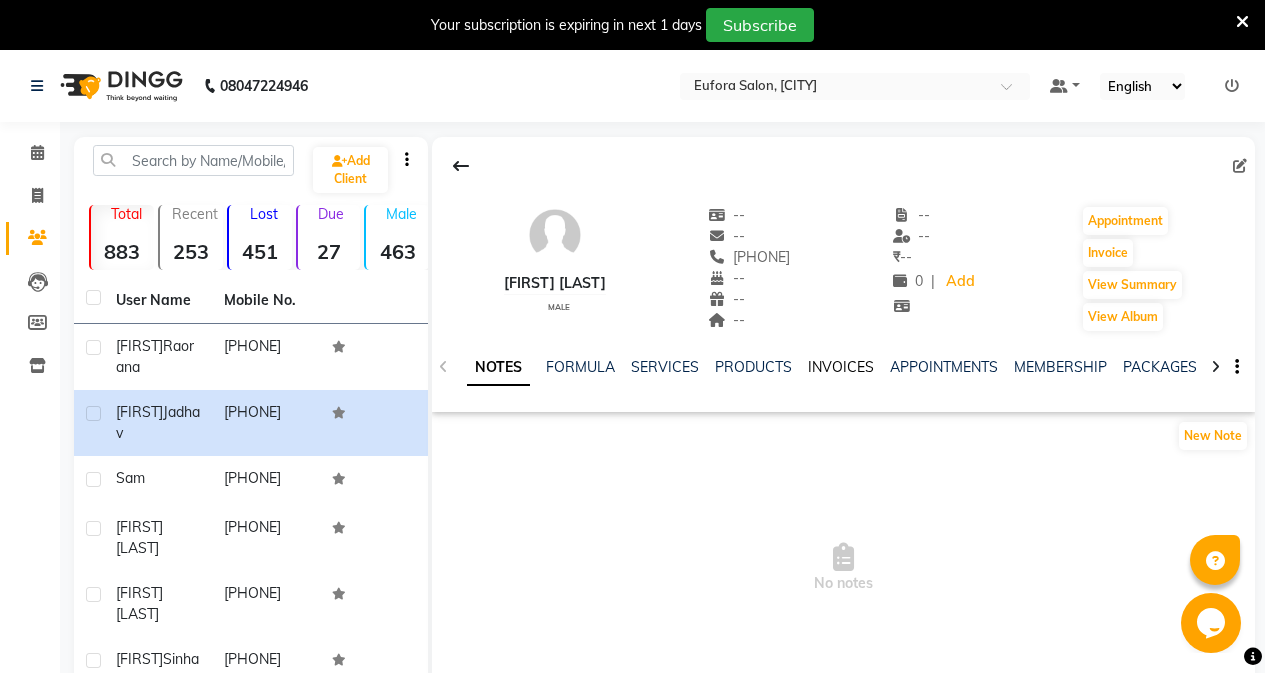 click on "INVOICES" 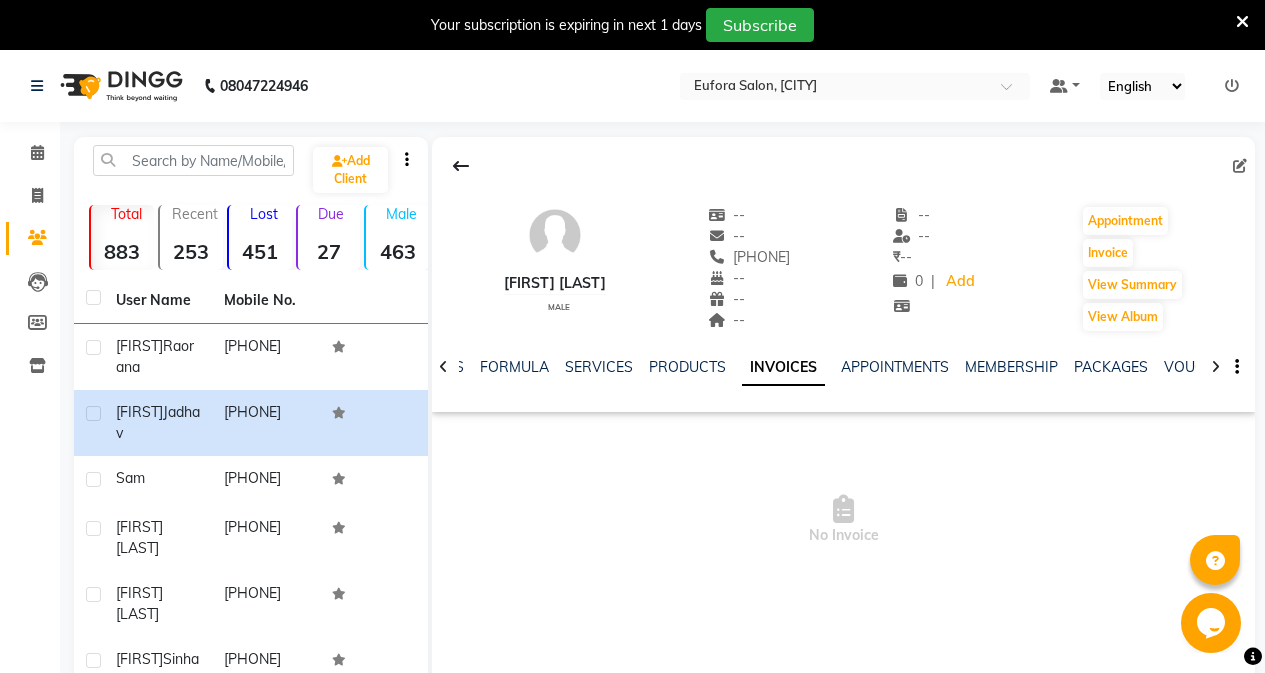 click on "INVOICES" 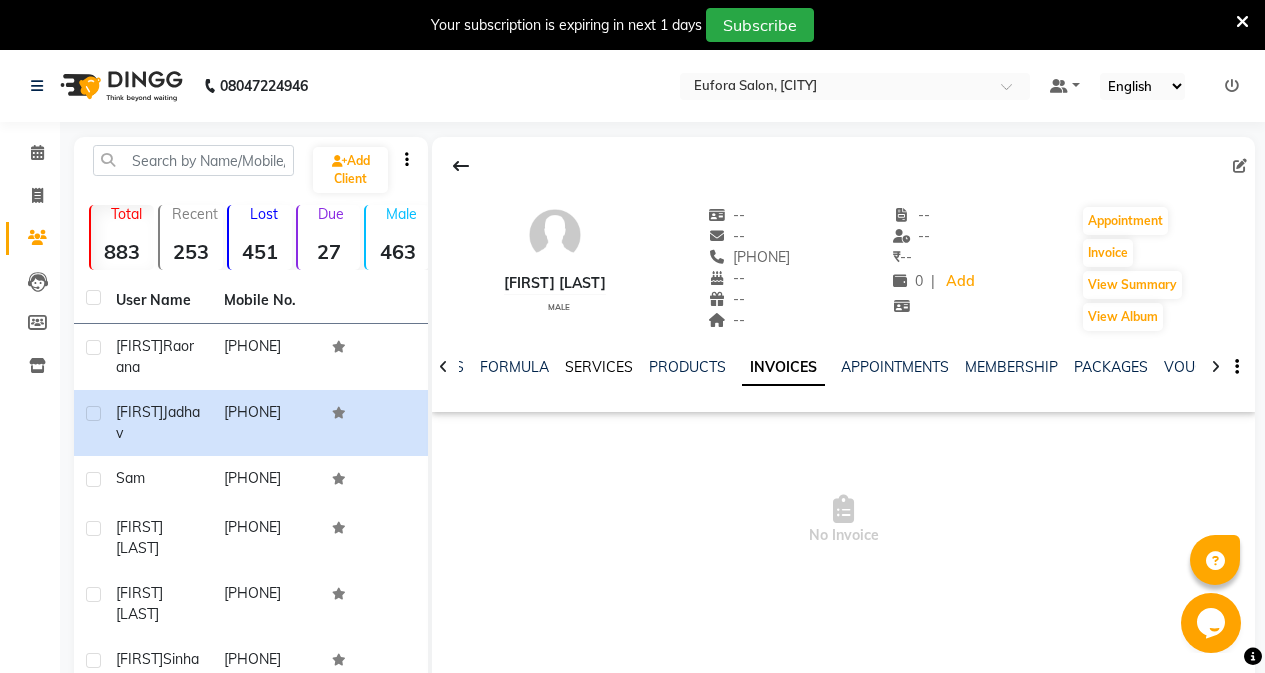 click on "SERVICES" 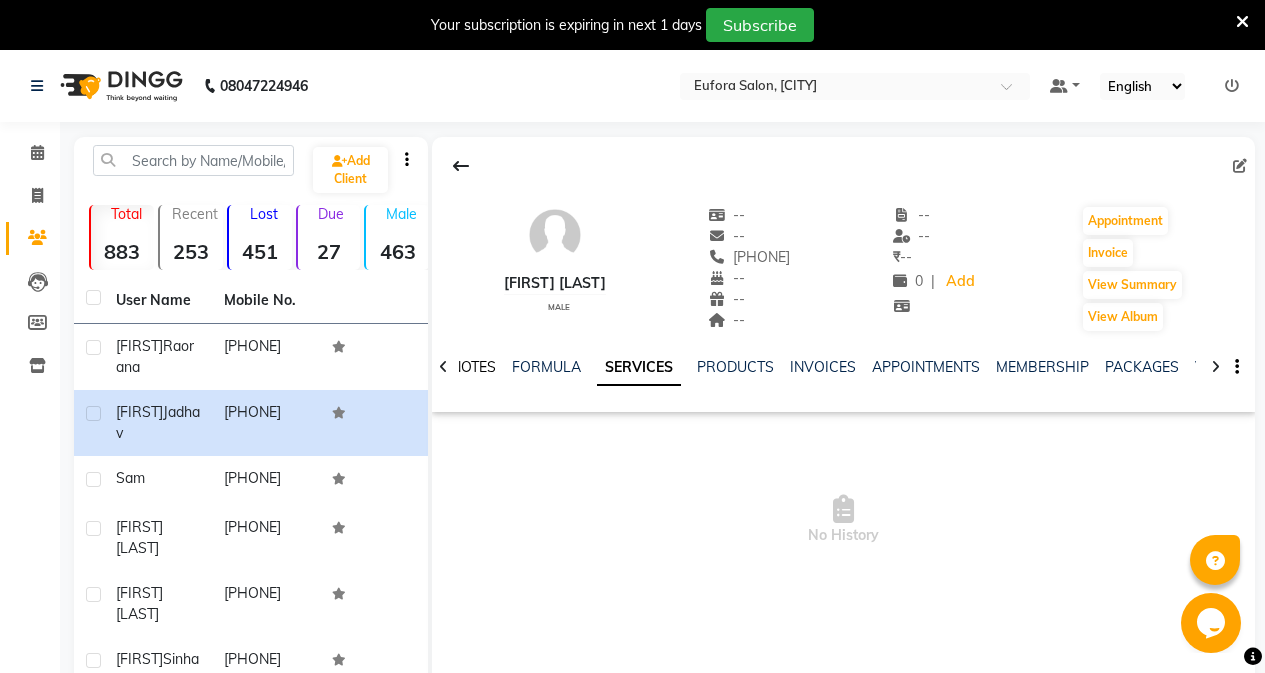click on "NOTES" 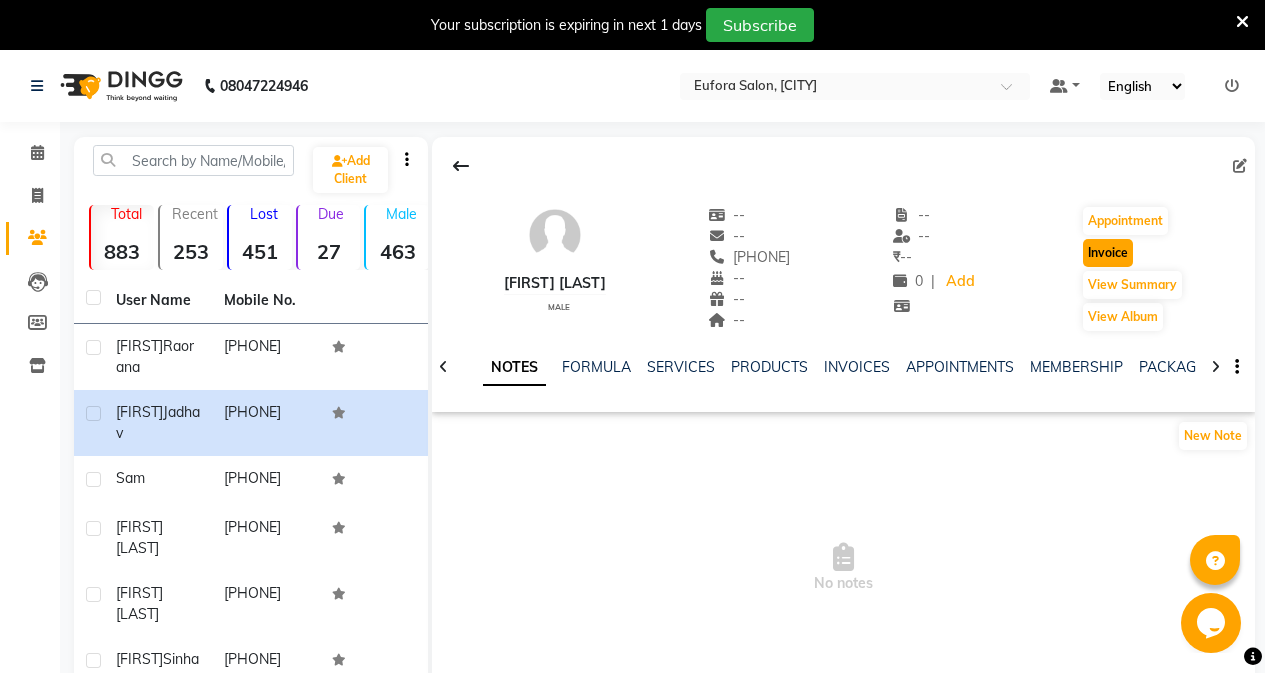 click on "Invoice" 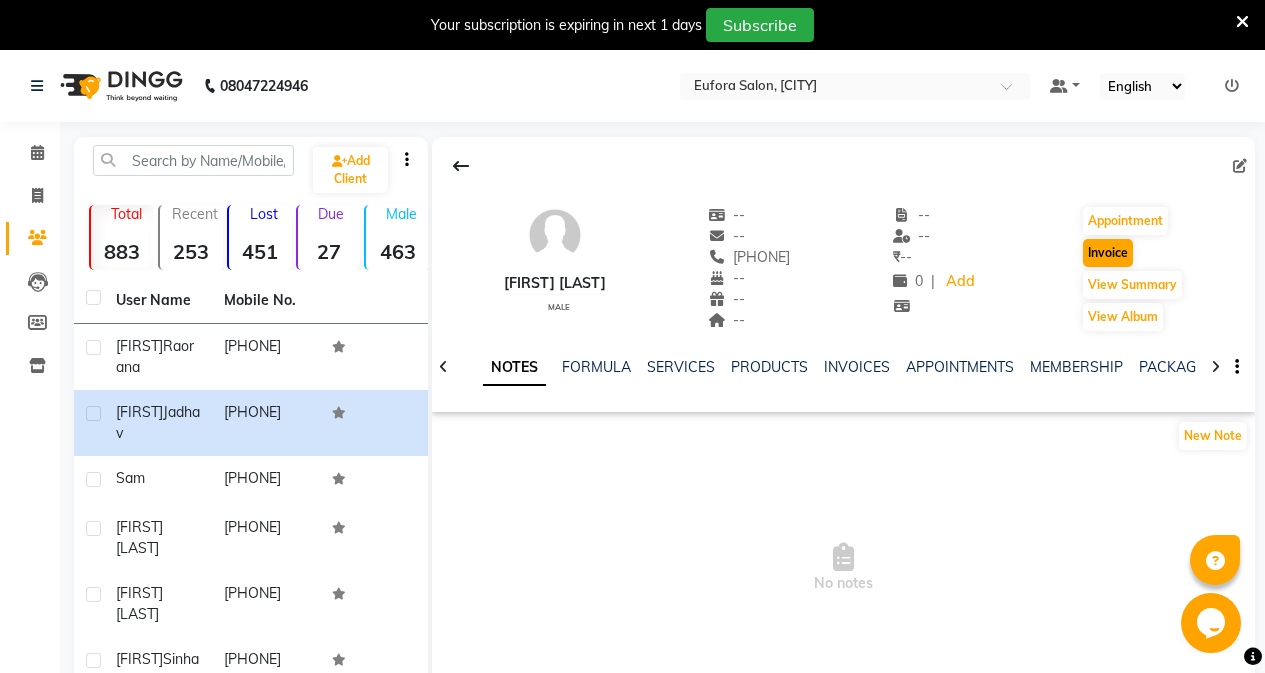 select on "service" 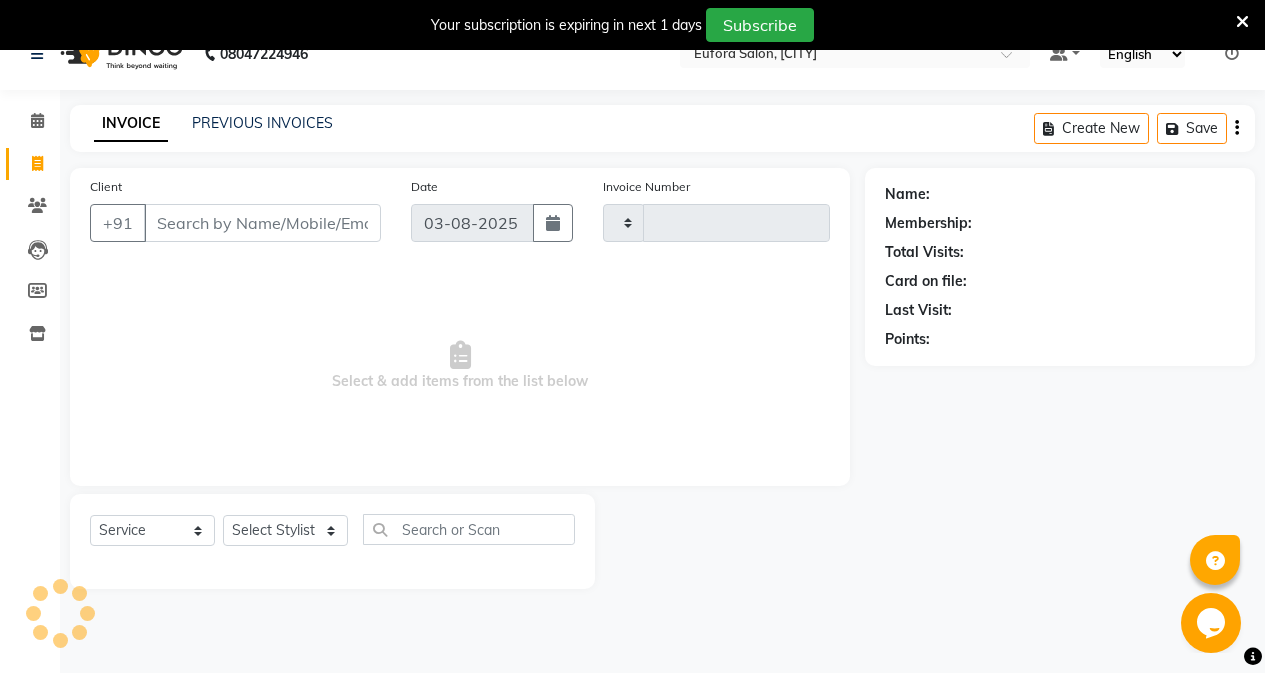 scroll, scrollTop: 50, scrollLeft: 0, axis: vertical 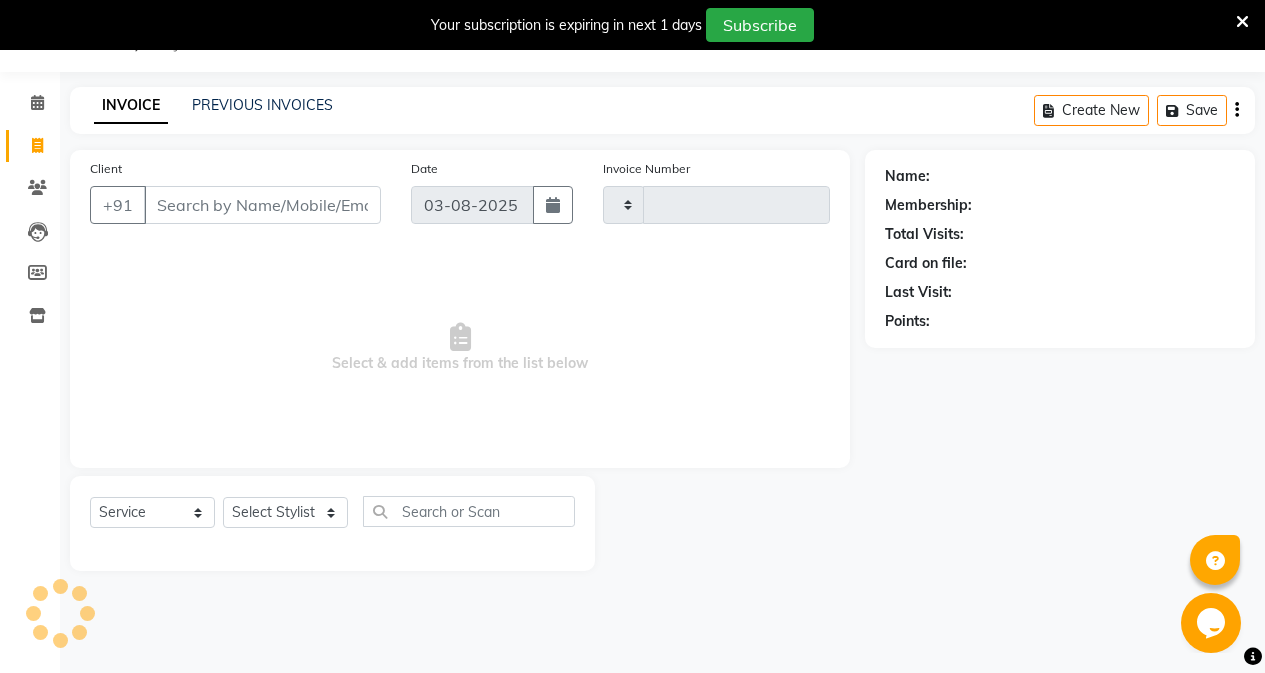 type on "0464" 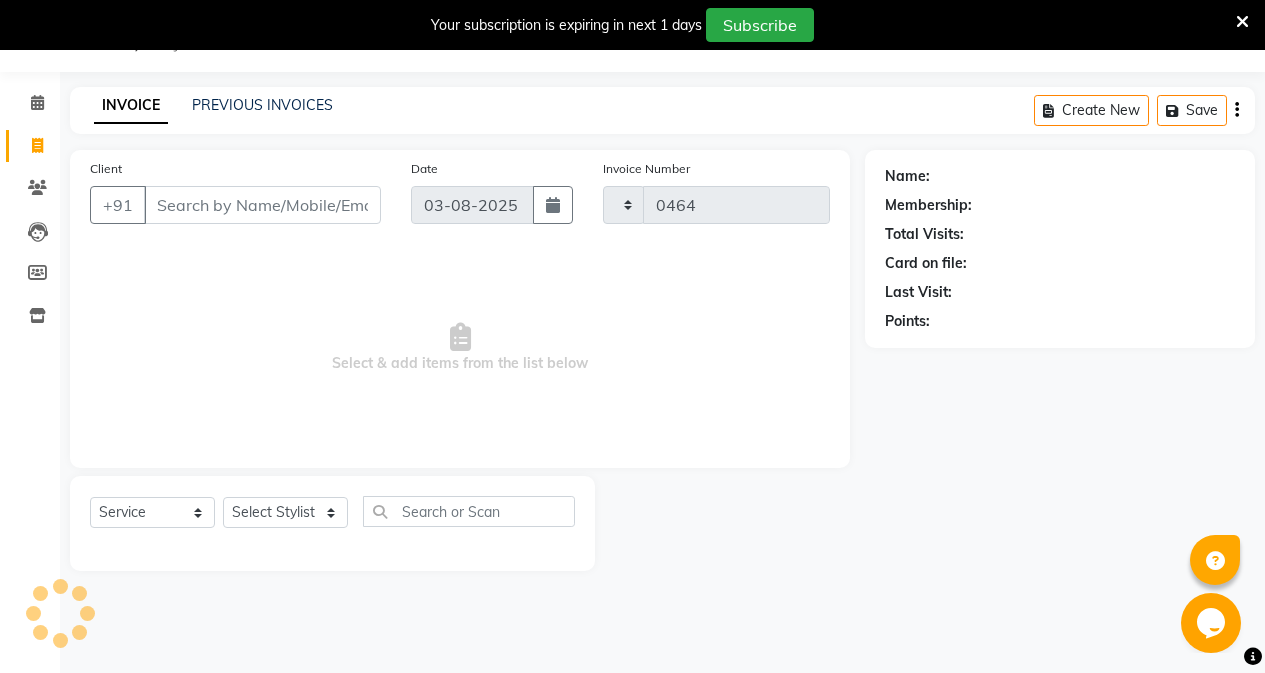 select on "6684" 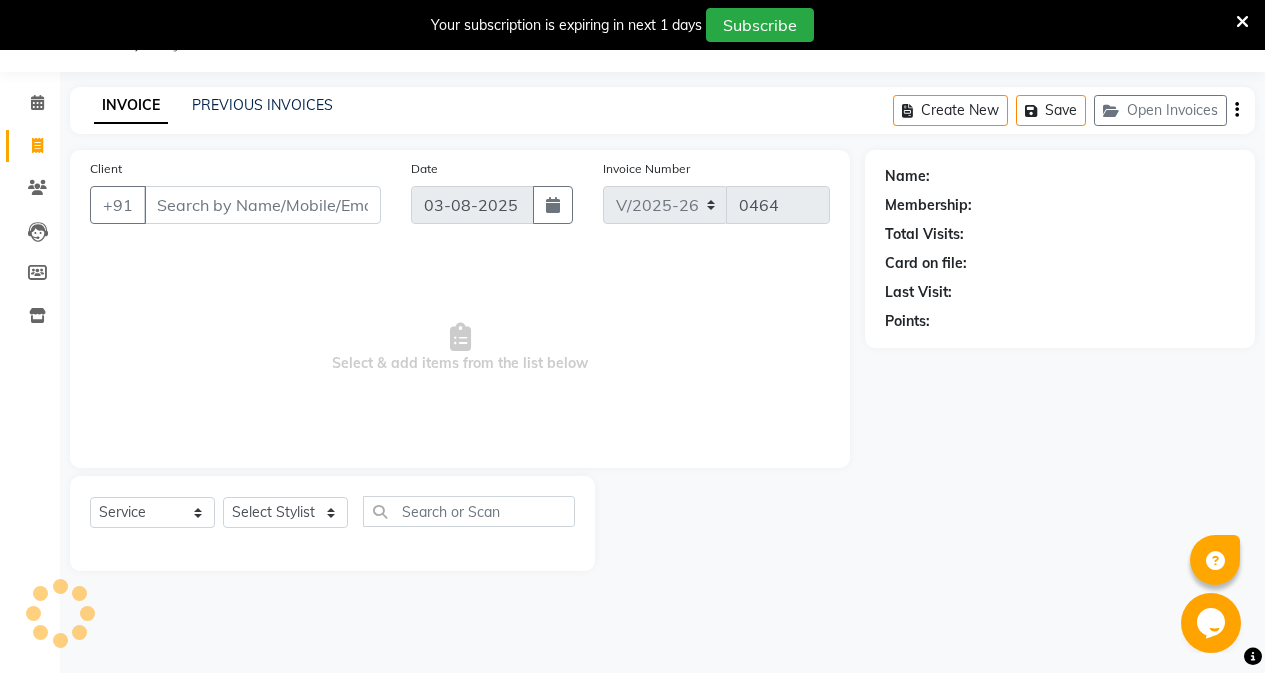 type on "[PHONE]" 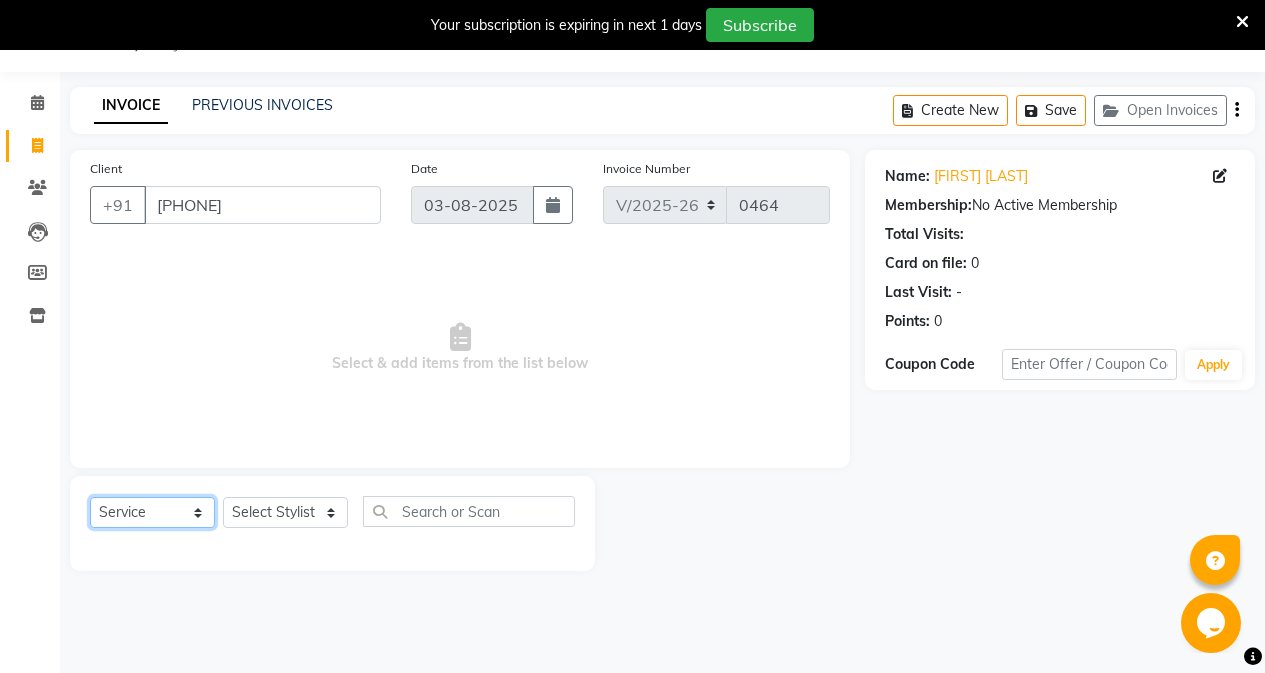 click on "Select  Service  Product  Membership  Package Voucher Prepaid Gift Card" 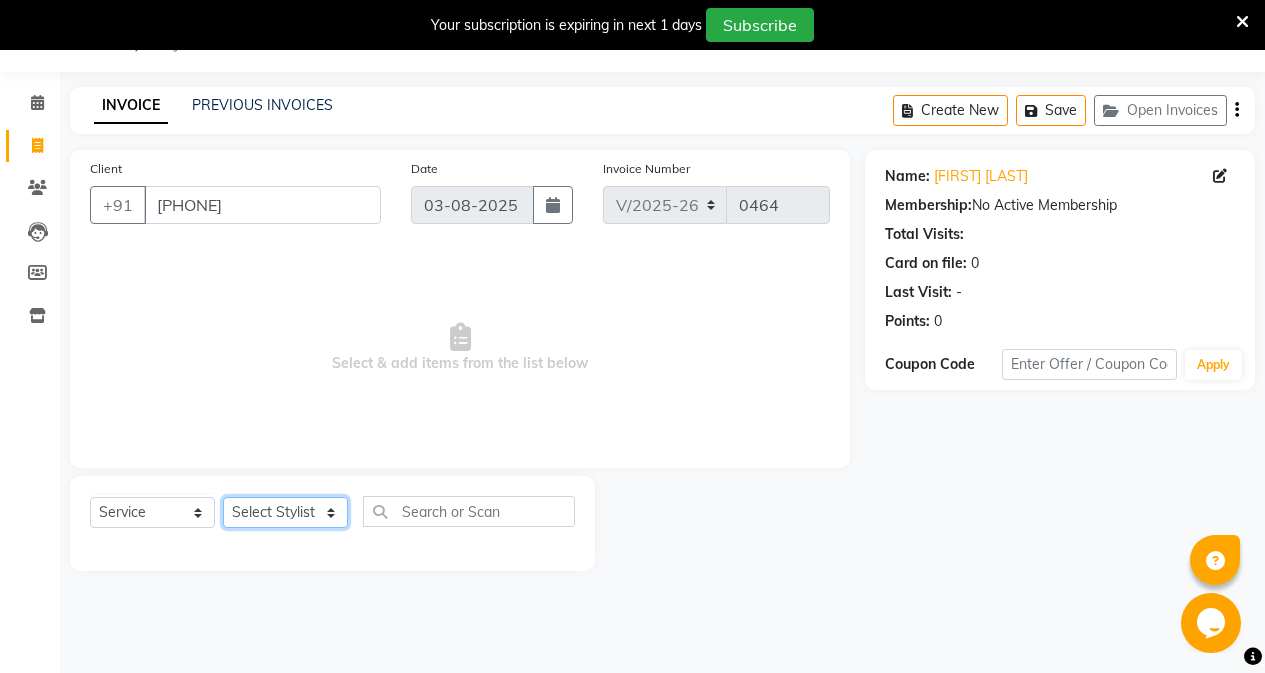 click on "Select Stylist [FIRST] [FIRST] [FIRST] [FIRST] [FIRST] [FIRST] [FIRST] [FIRST]" 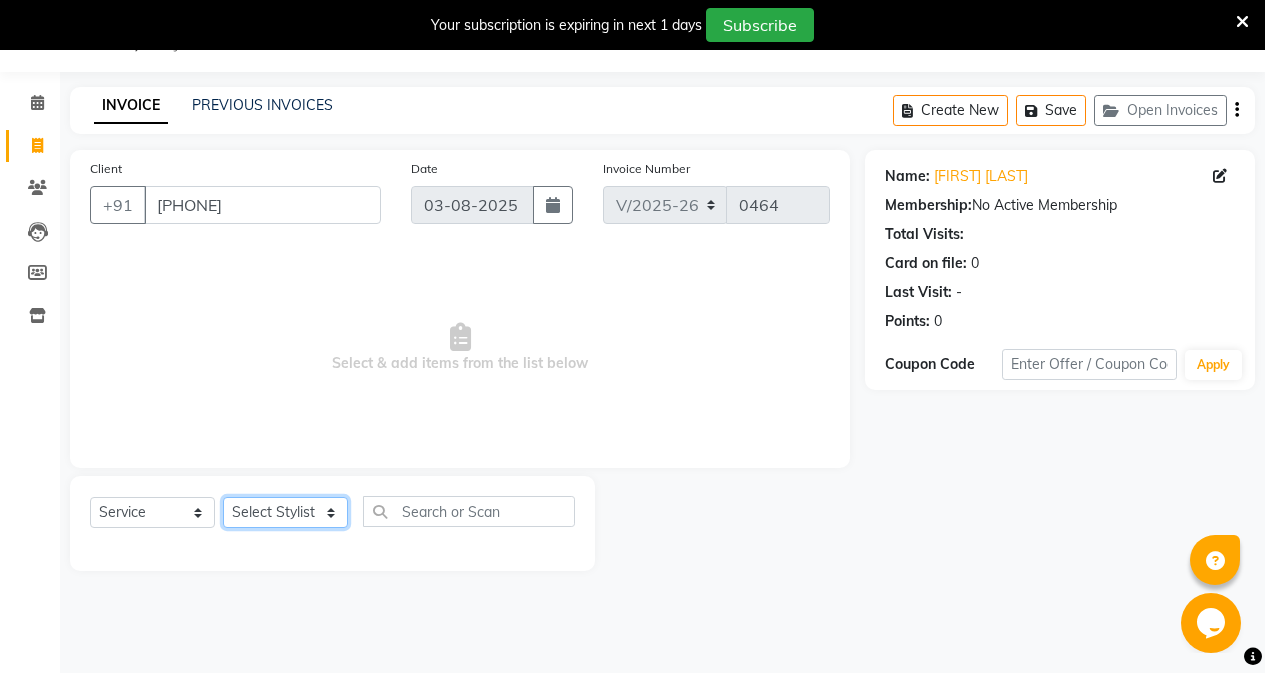 select on "84471" 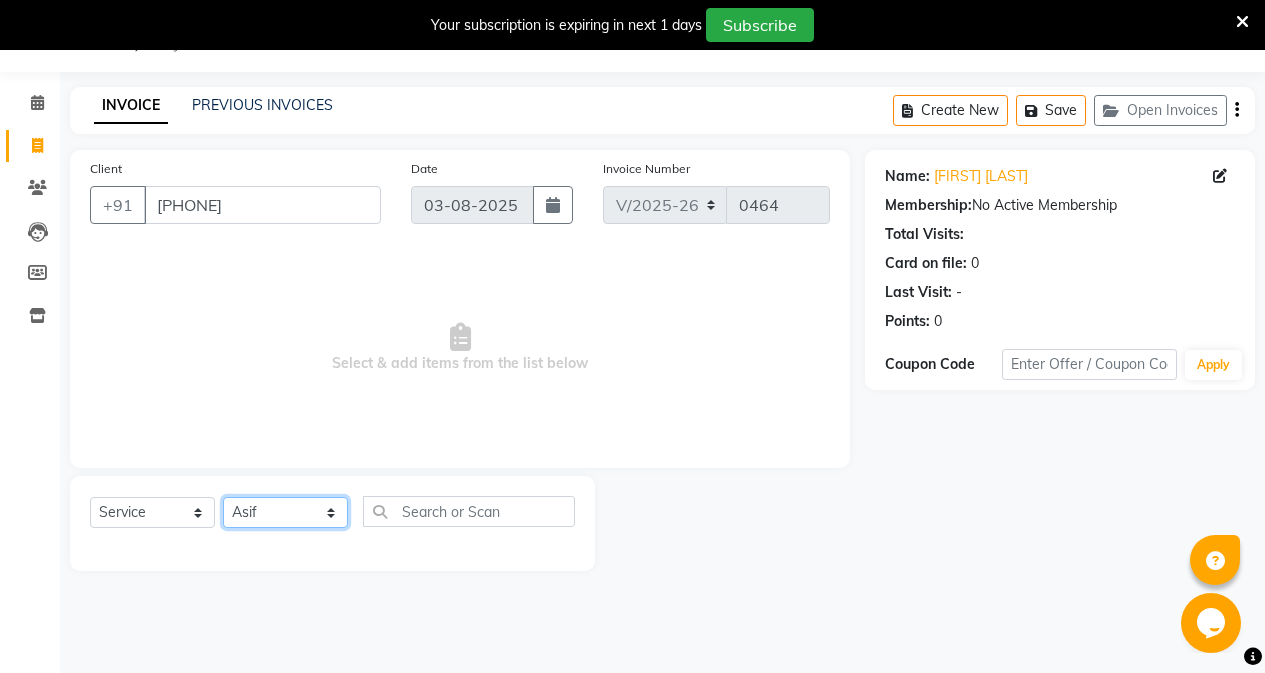 click on "Select Stylist [FIRST] [FIRST] [FIRST] [FIRST] [FIRST] [FIRST] [FIRST] [FIRST]" 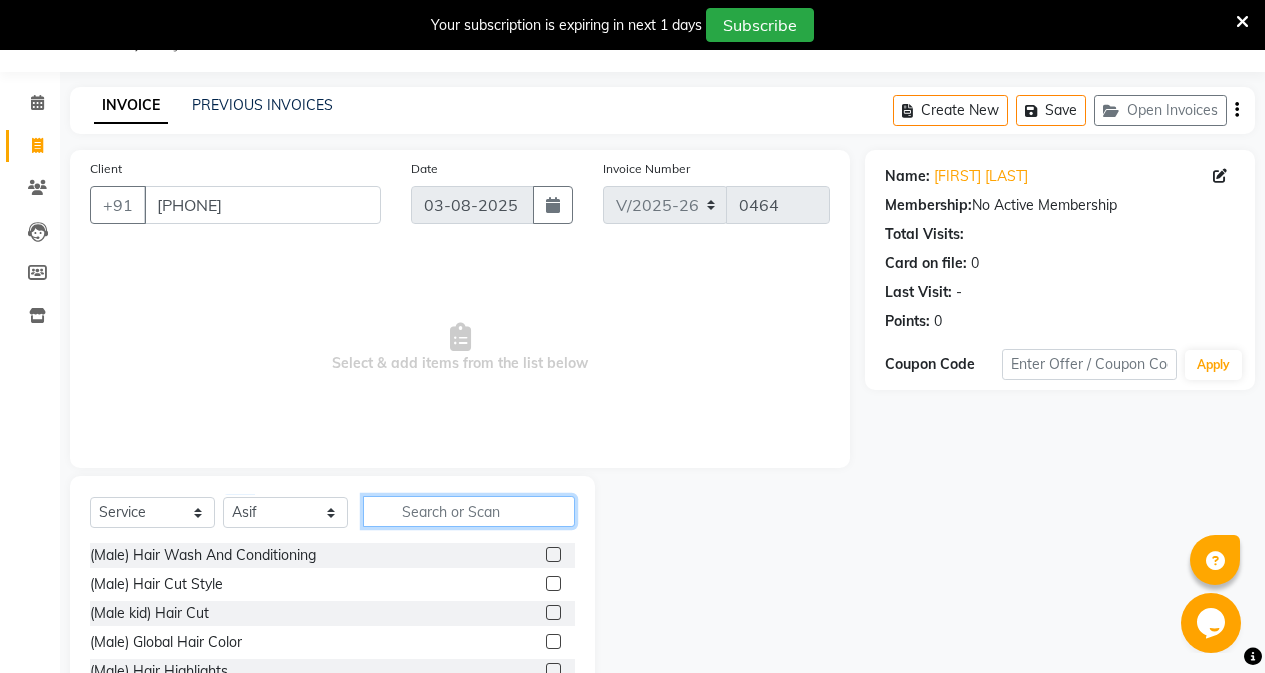 click 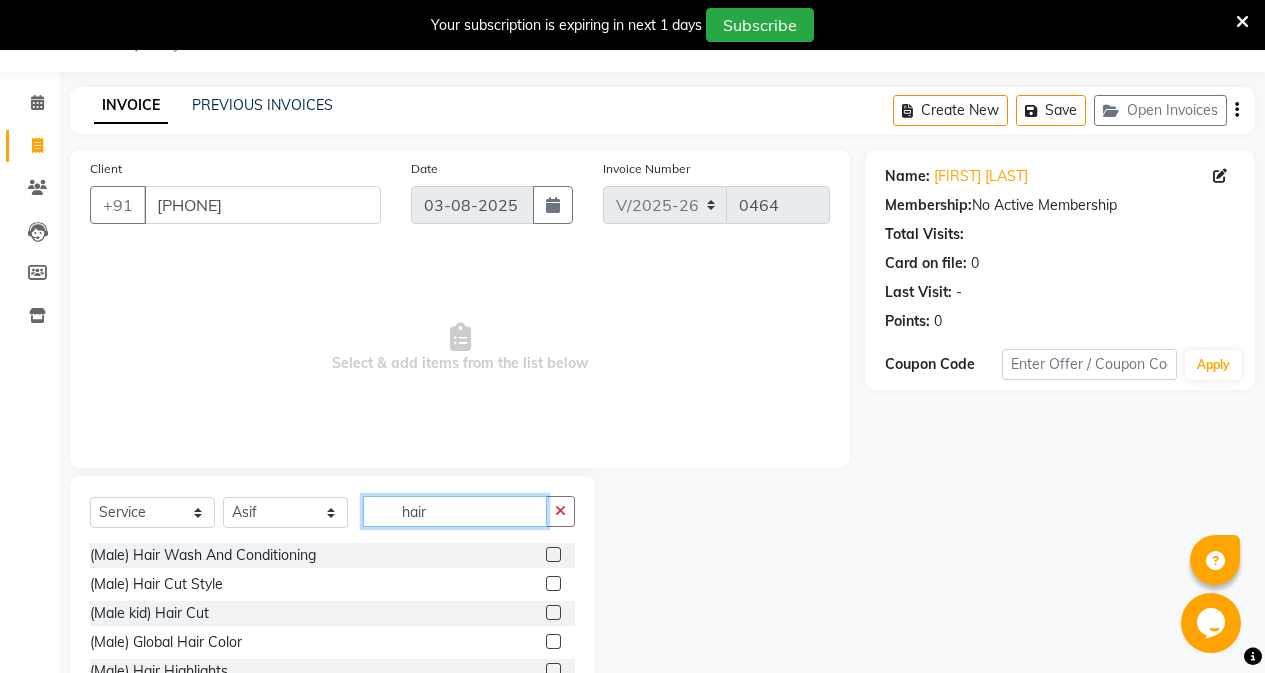 type on "hair" 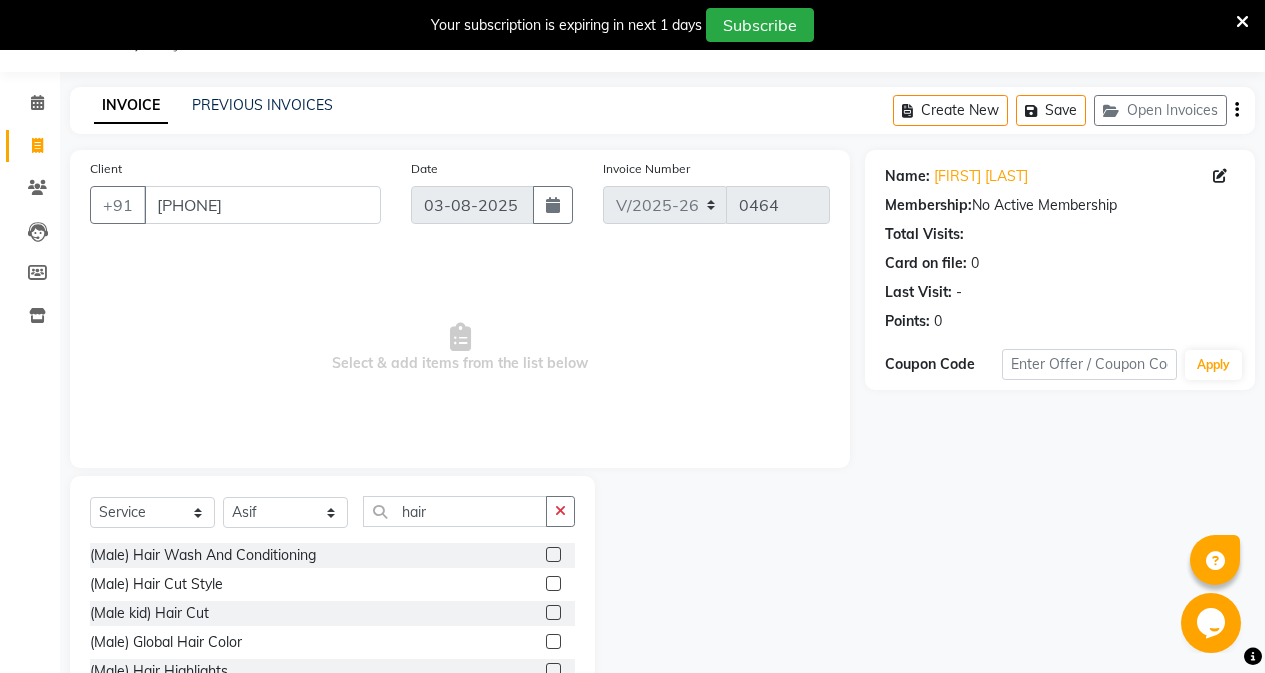 click 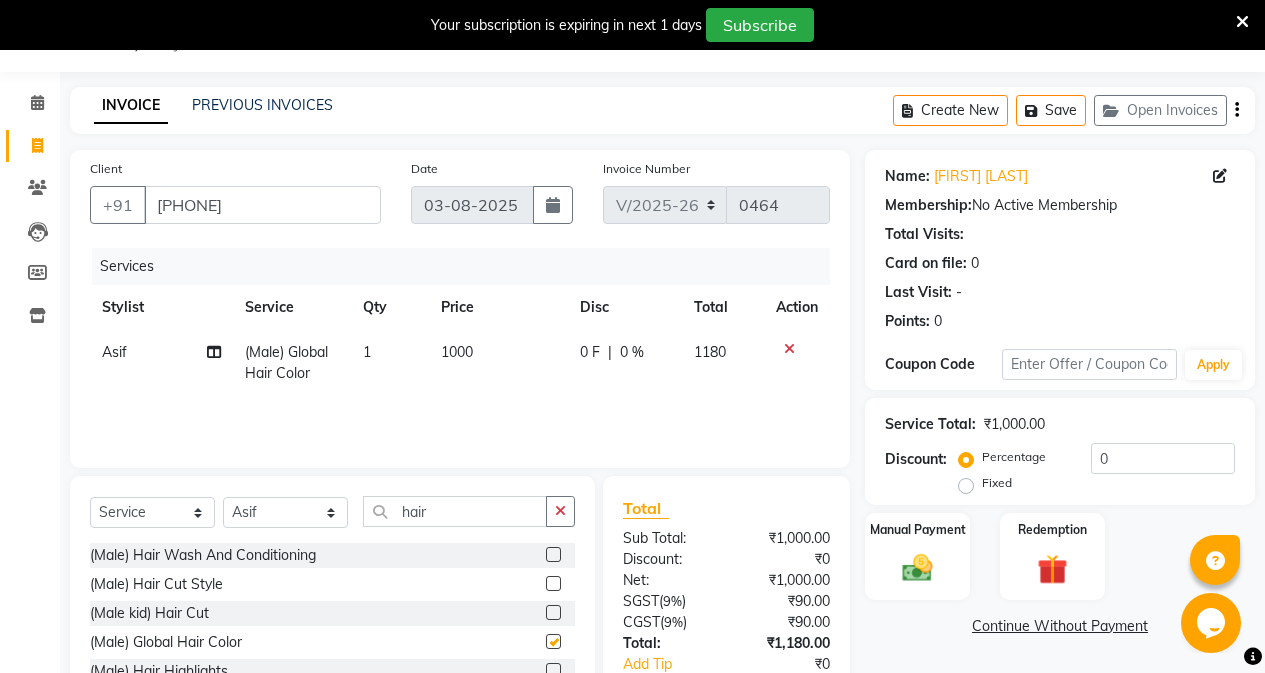 checkbox on "false" 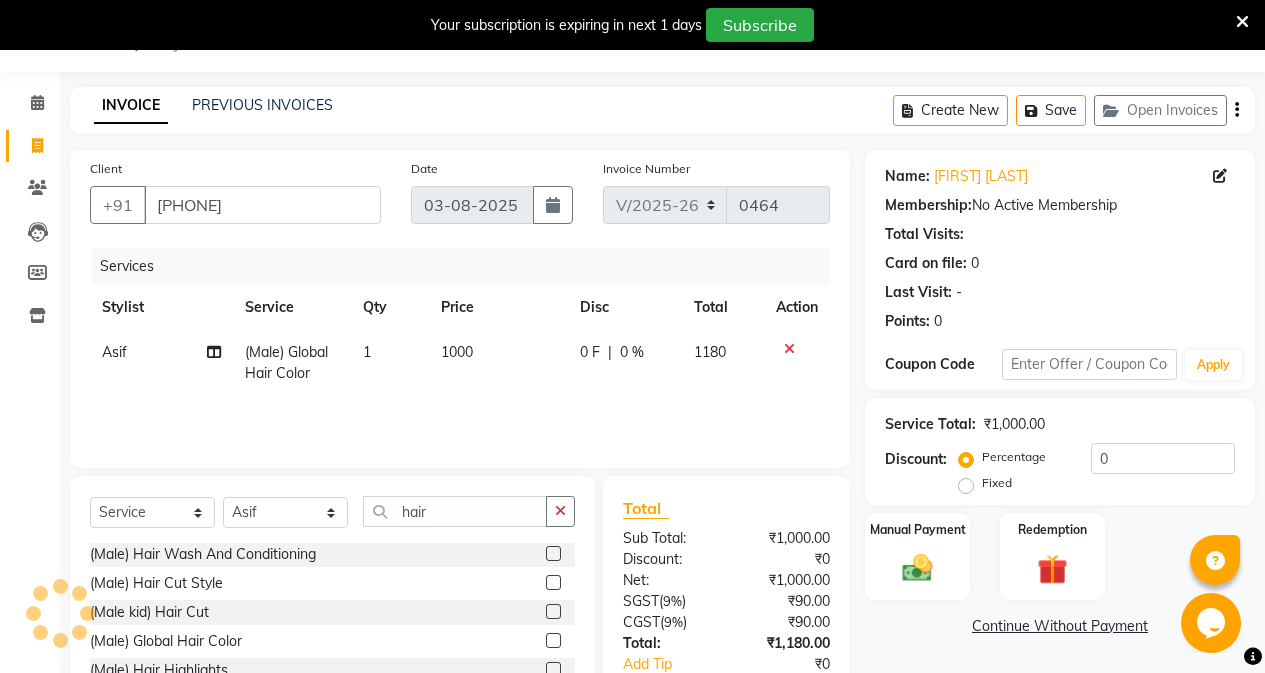scroll, scrollTop: 0, scrollLeft: 0, axis: both 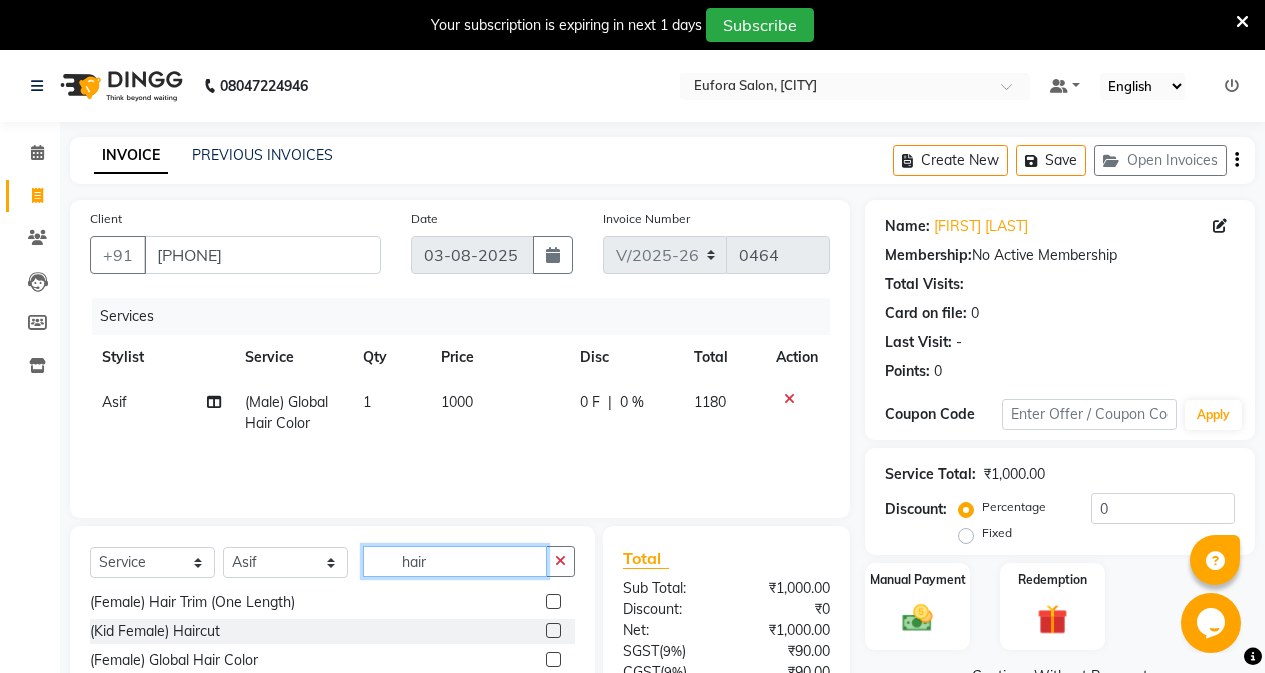 drag, startPoint x: 481, startPoint y: 564, endPoint x: 365, endPoint y: 553, distance: 116.520386 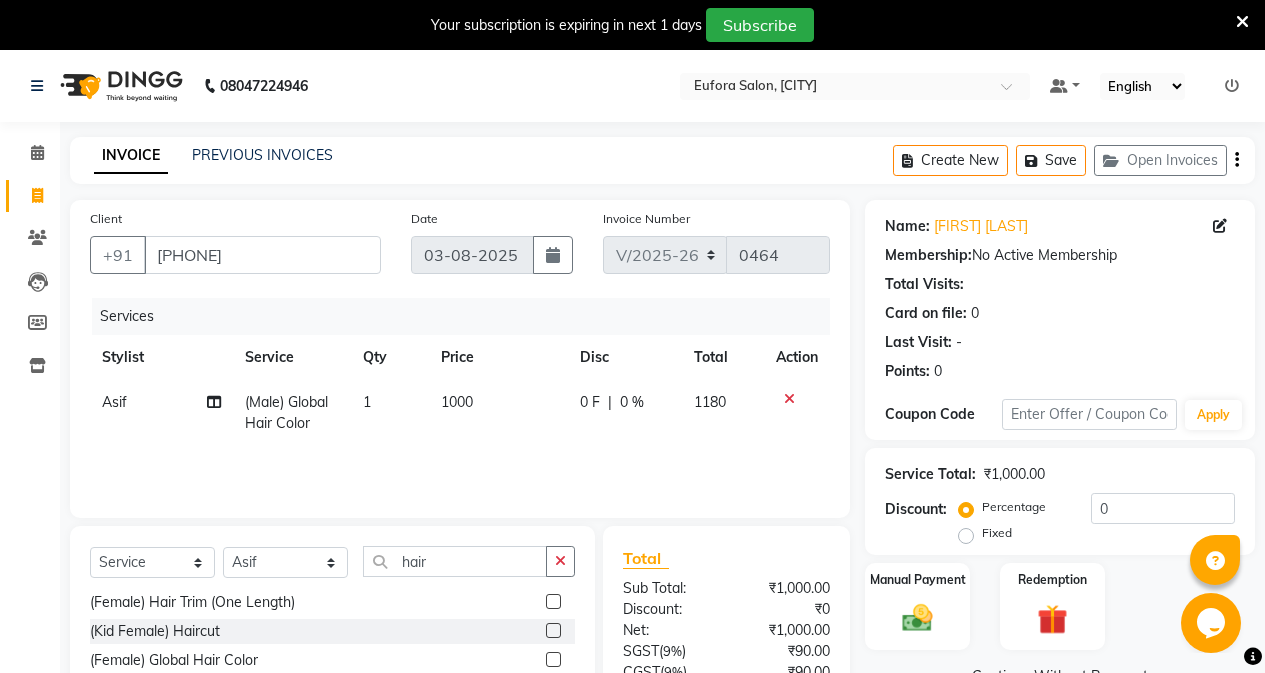 click 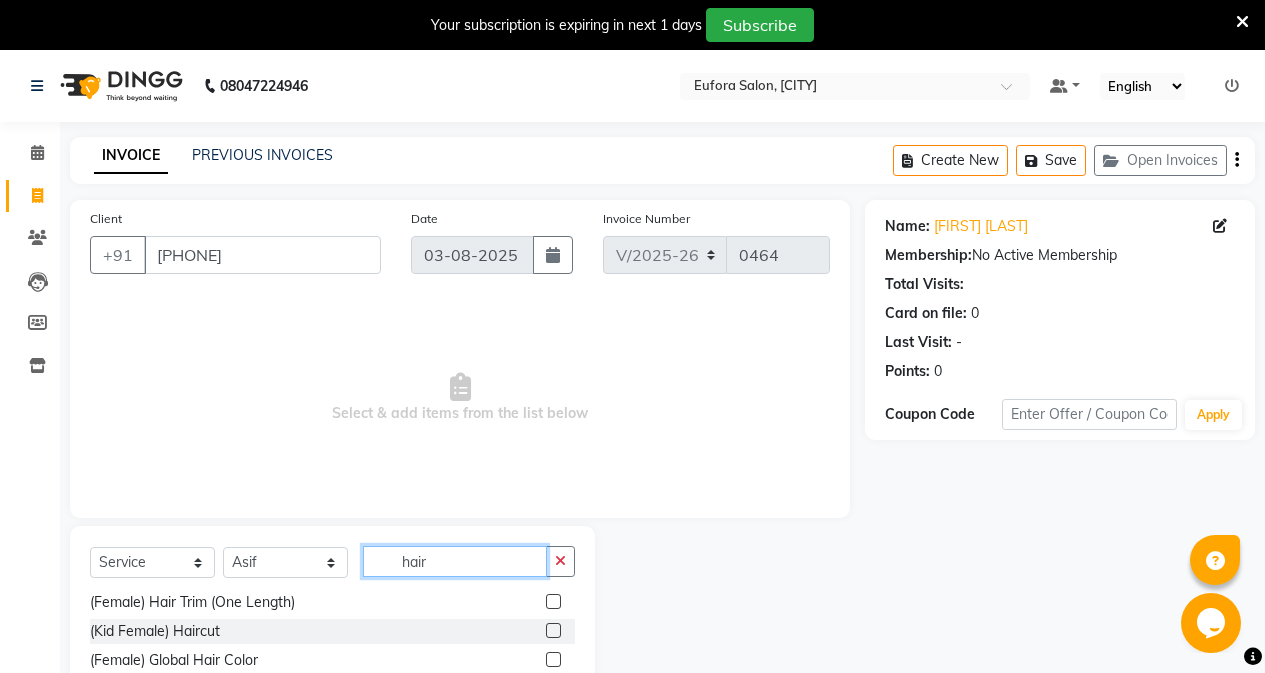 click on "hair" 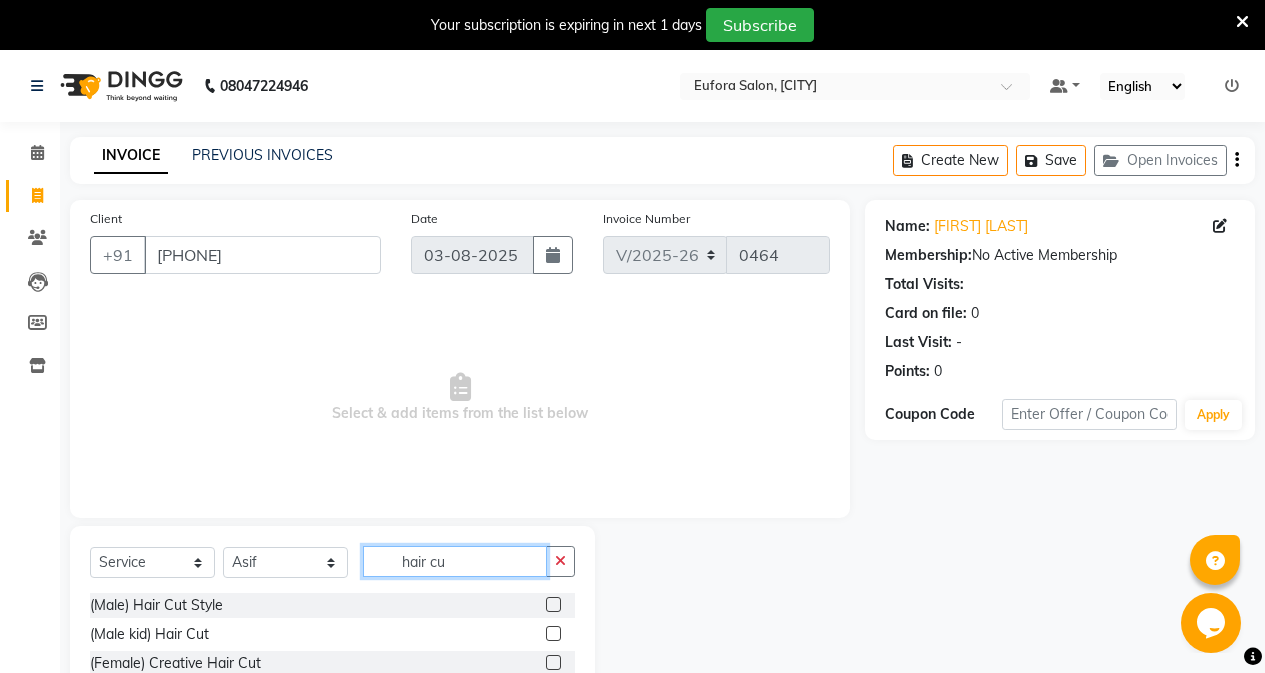 scroll, scrollTop: 0, scrollLeft: 0, axis: both 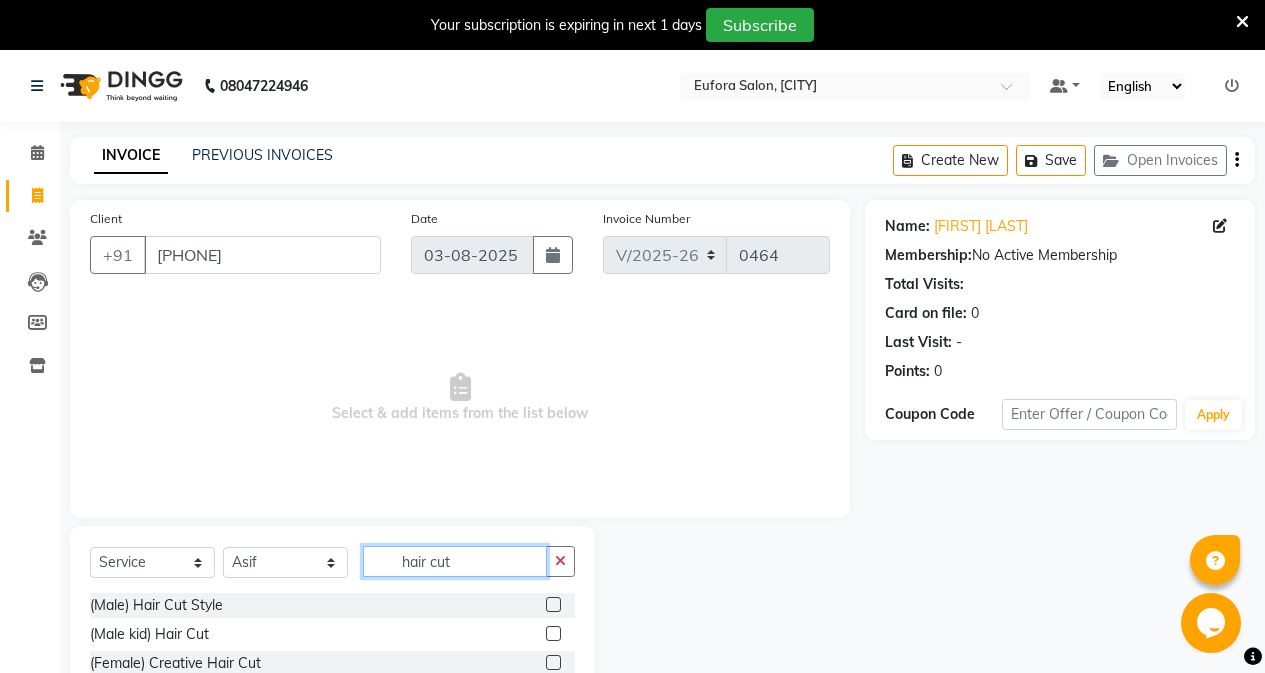 type on "hair cut" 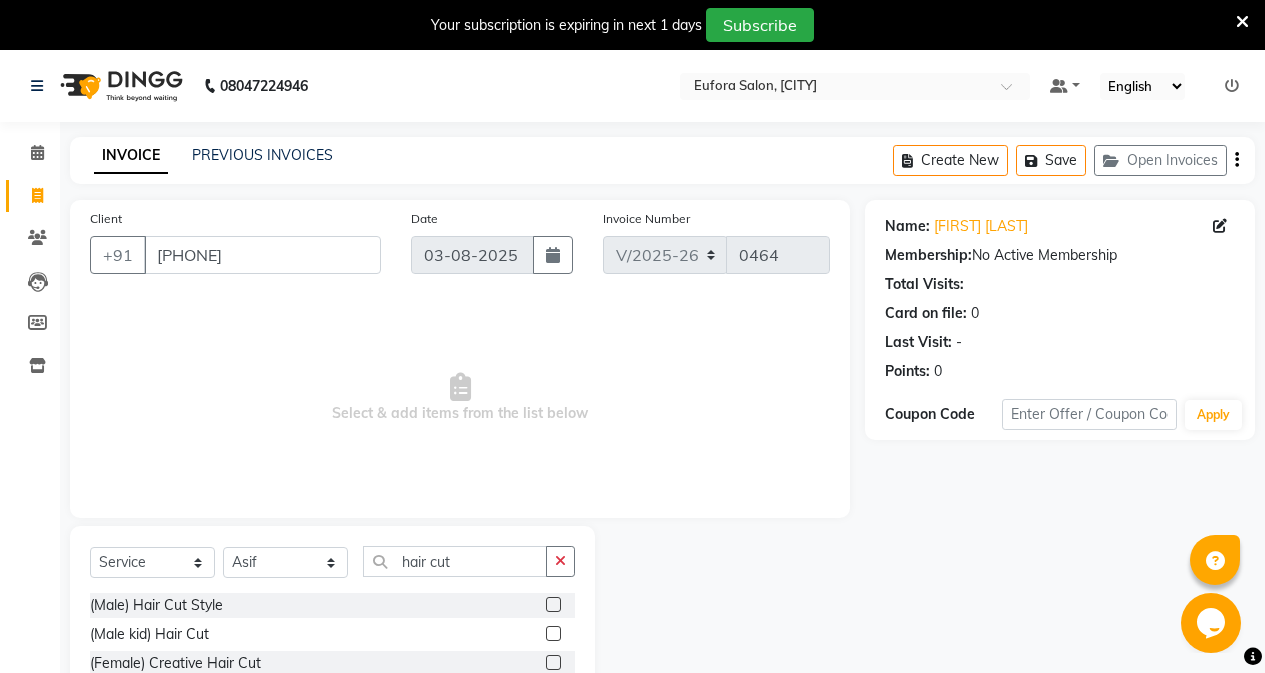click 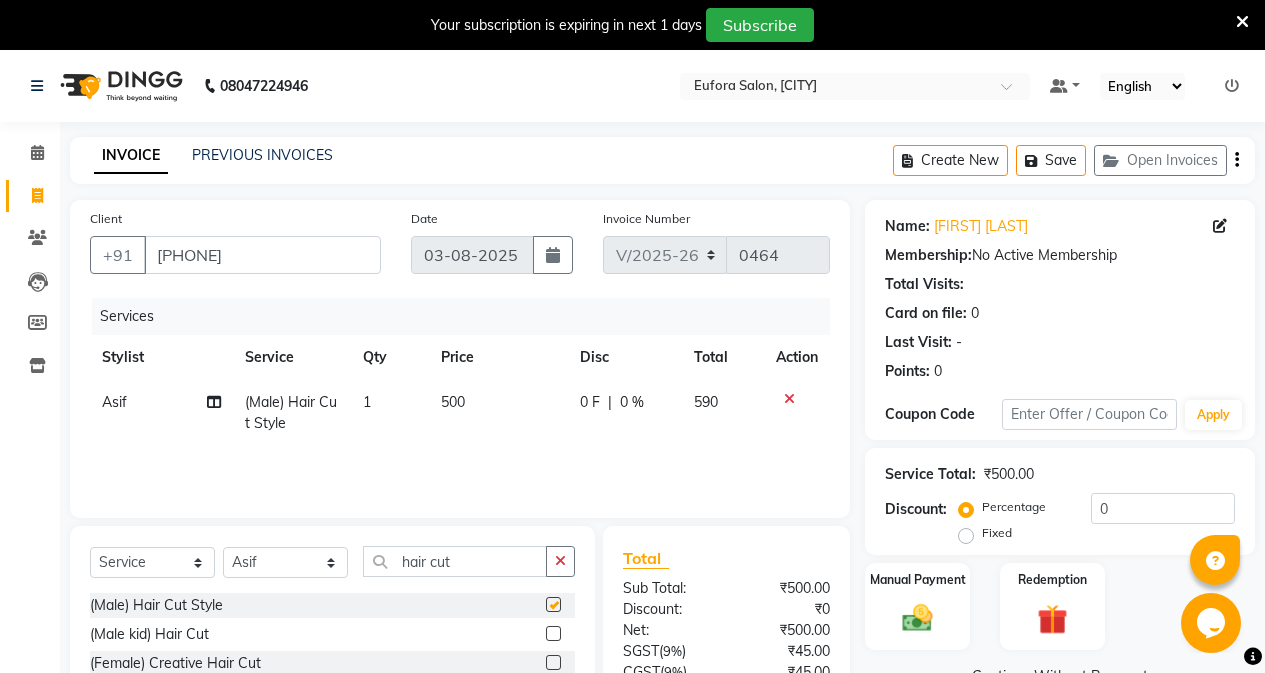 checkbox on "false" 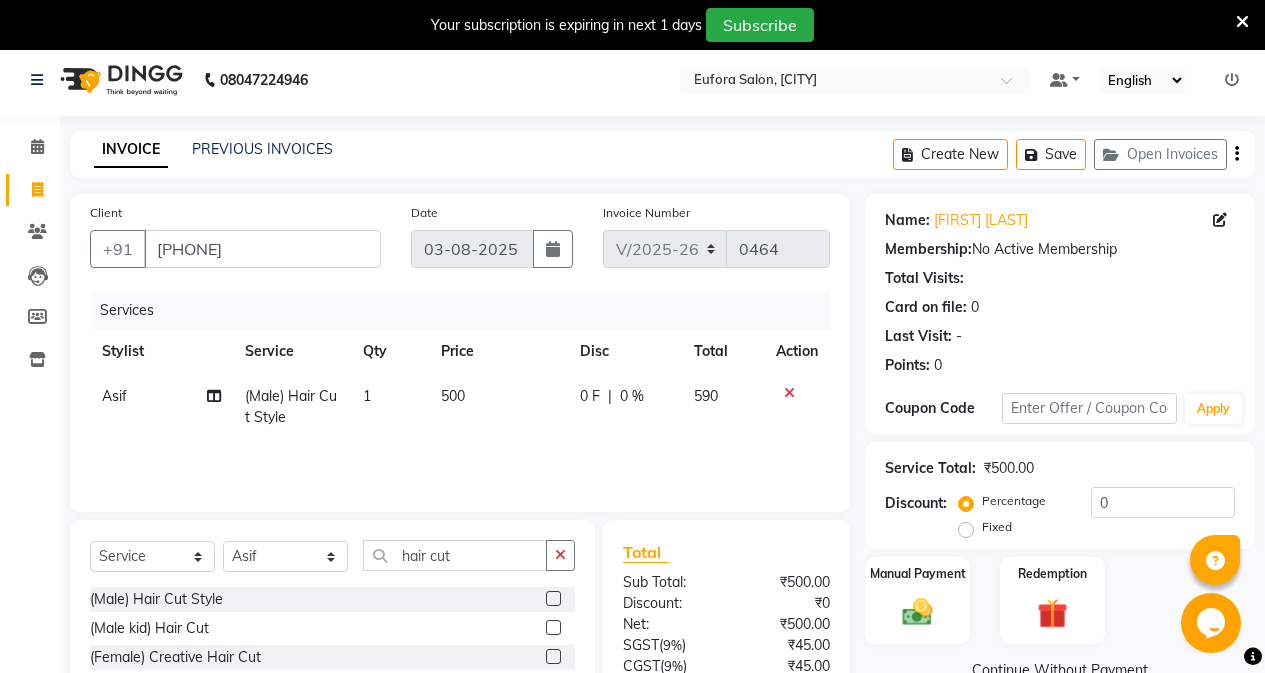 scroll, scrollTop: 100, scrollLeft: 0, axis: vertical 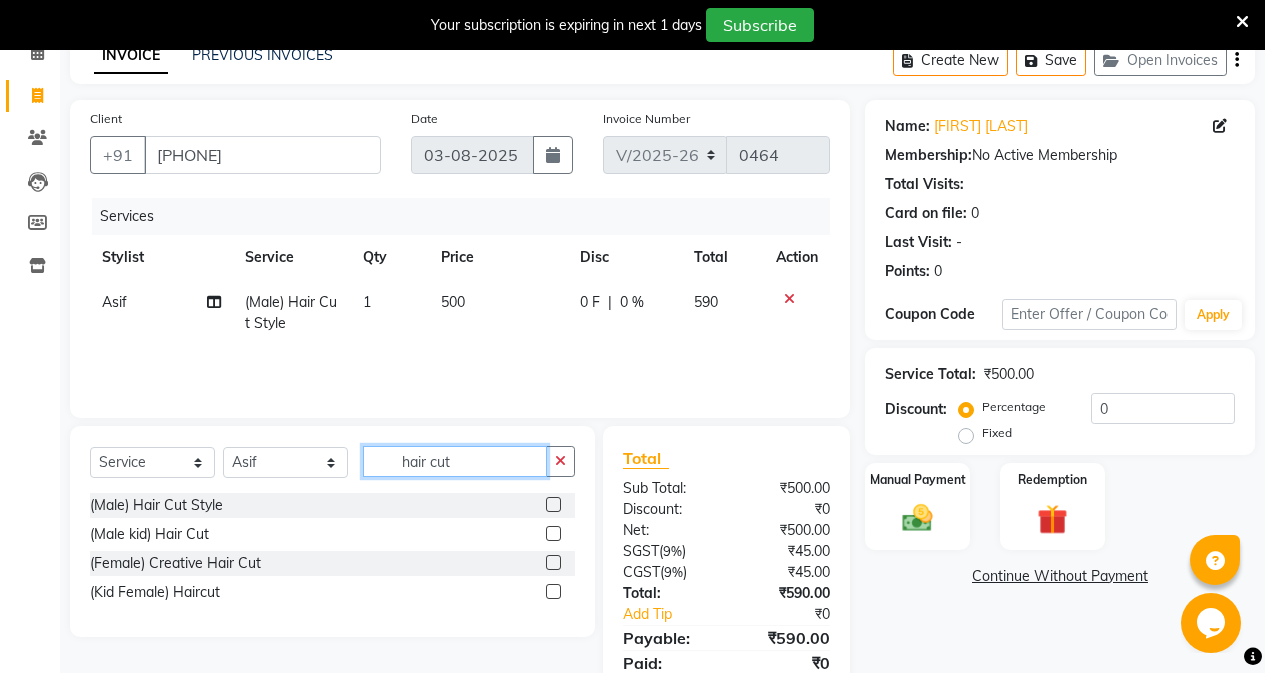 click on "hair cut" 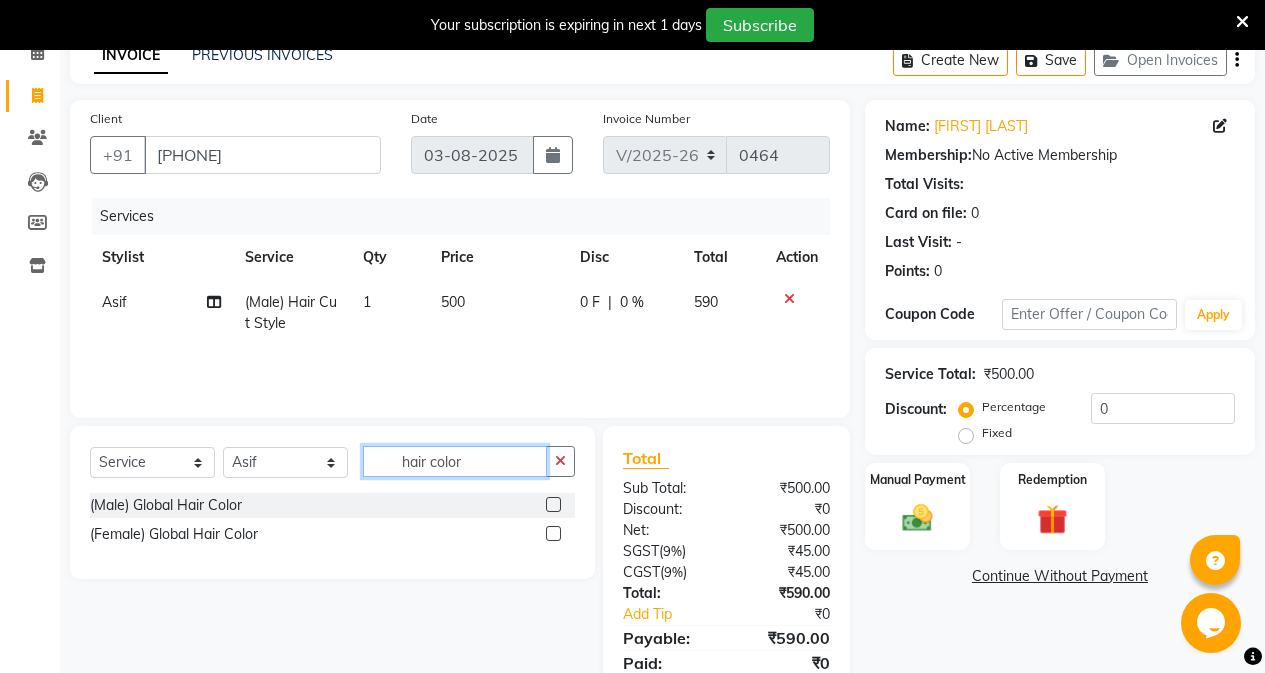type on "hair color" 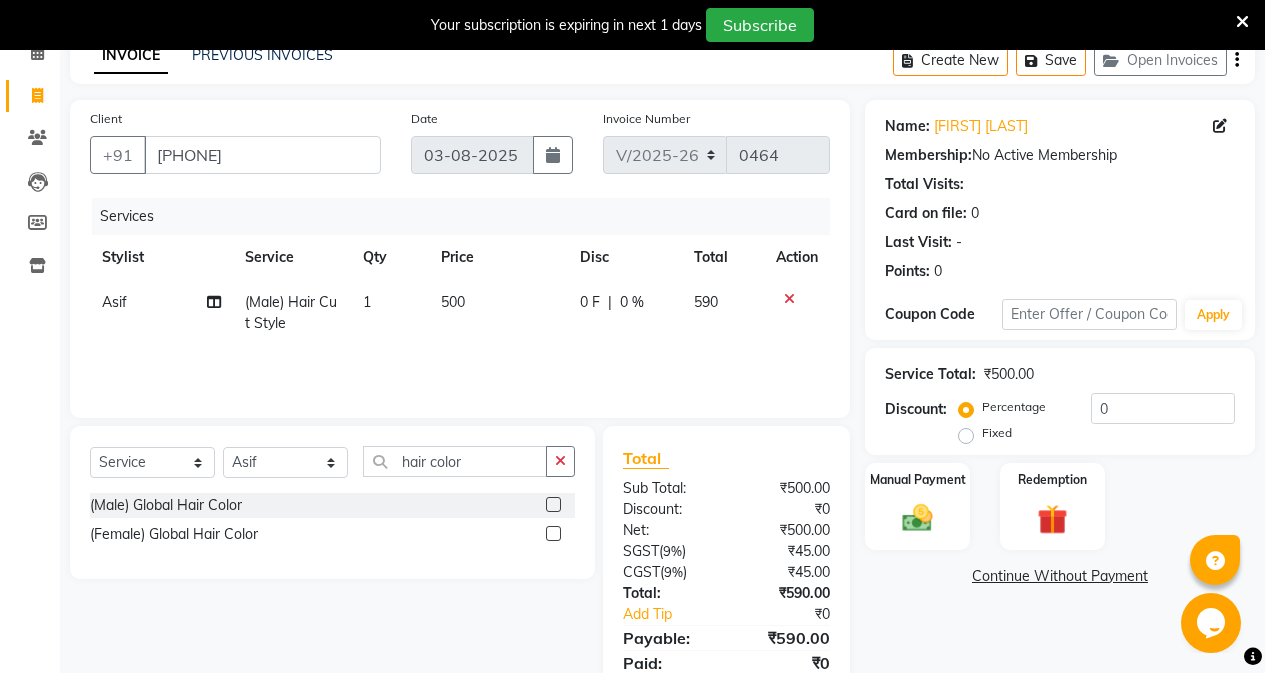 click 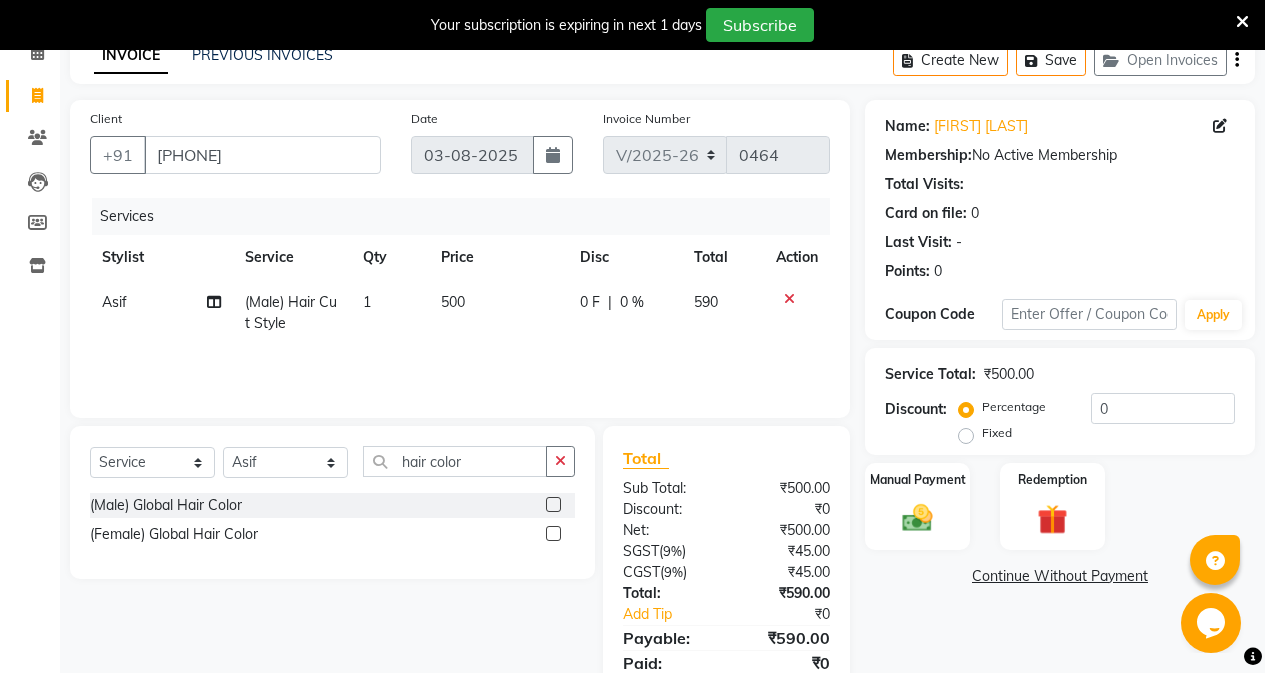 click at bounding box center [552, 505] 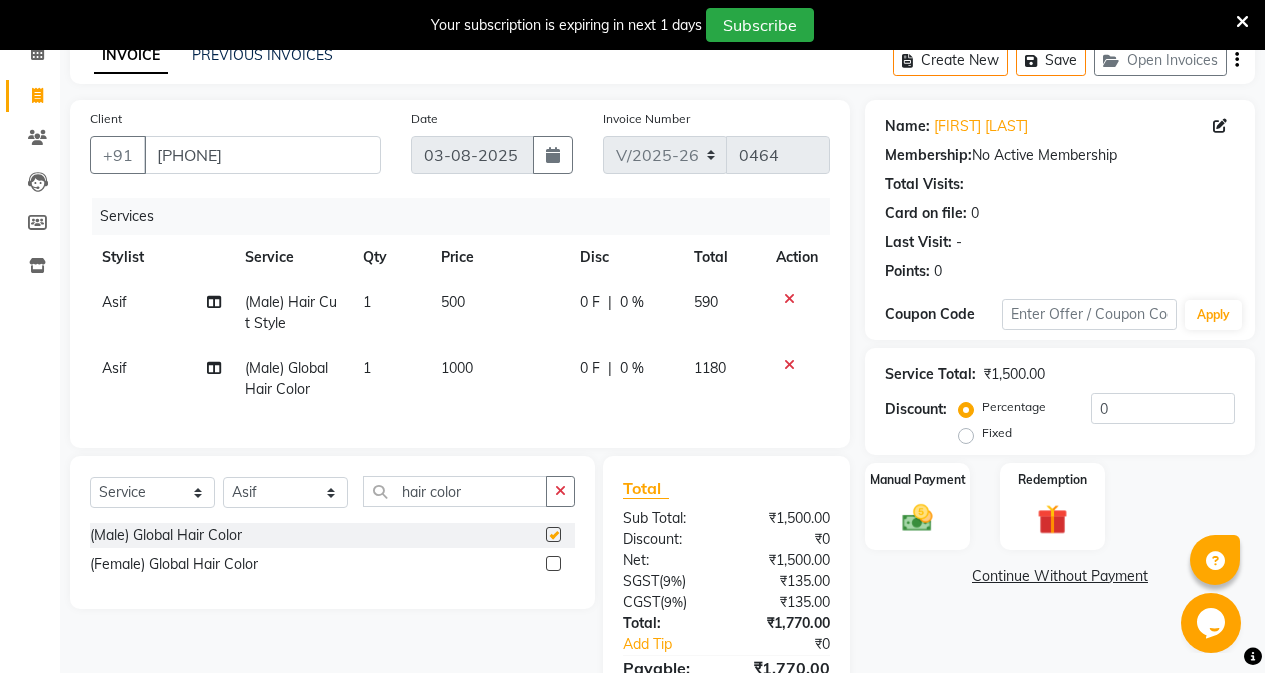 checkbox on "false" 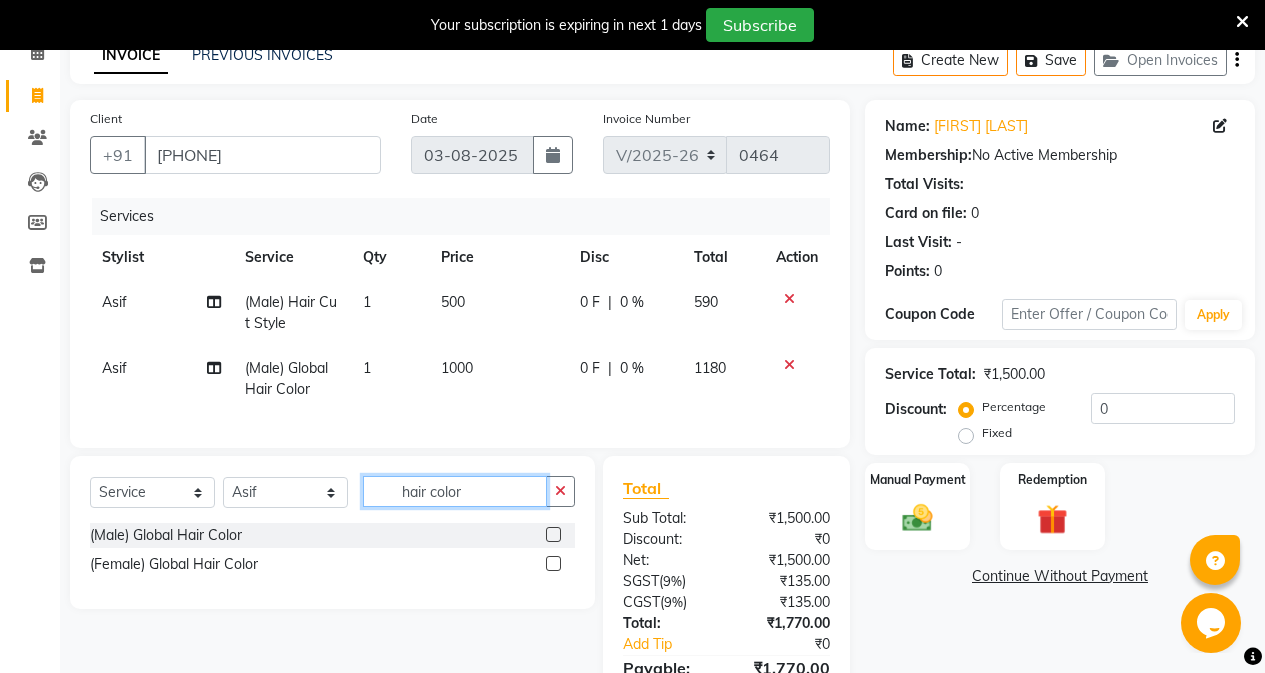 click on "hair color" 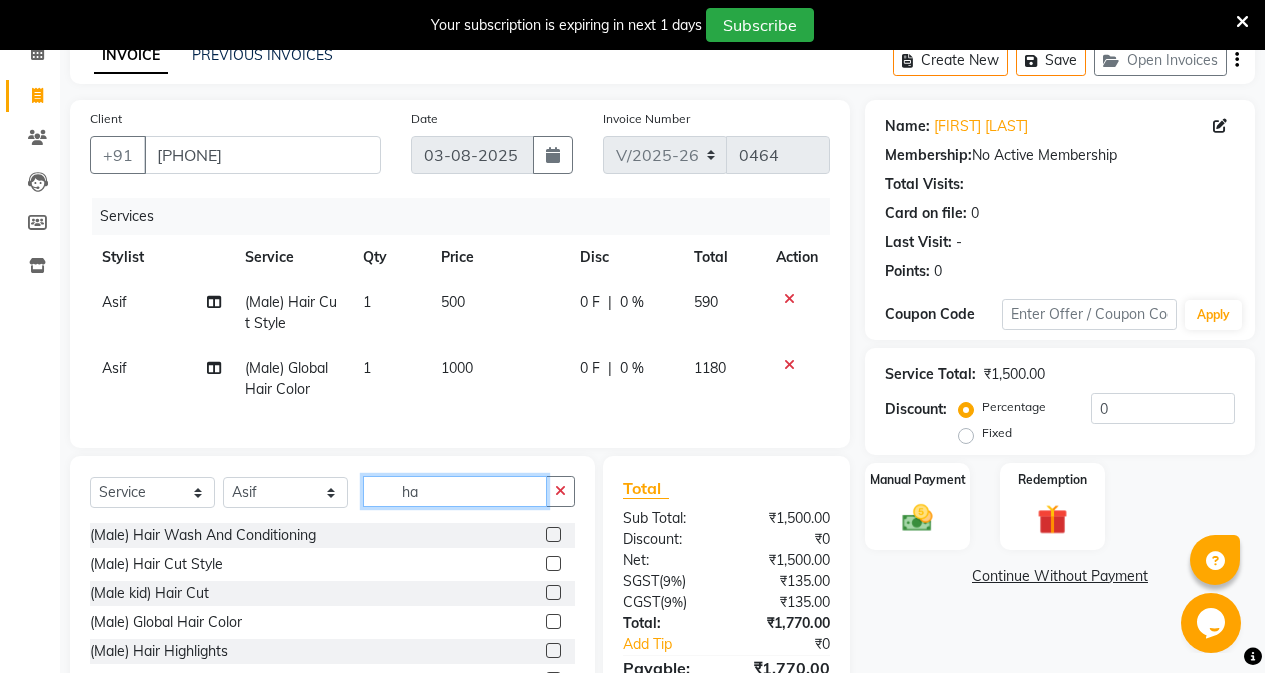type on "h" 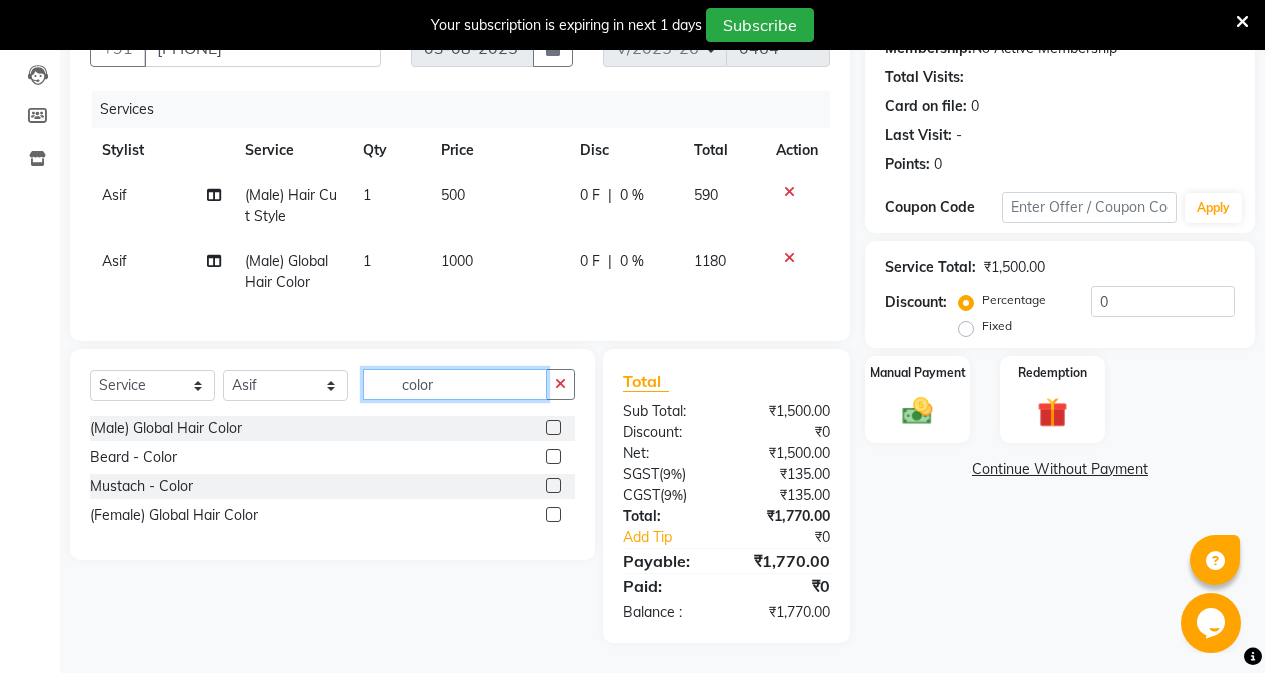scroll, scrollTop: 222, scrollLeft: 0, axis: vertical 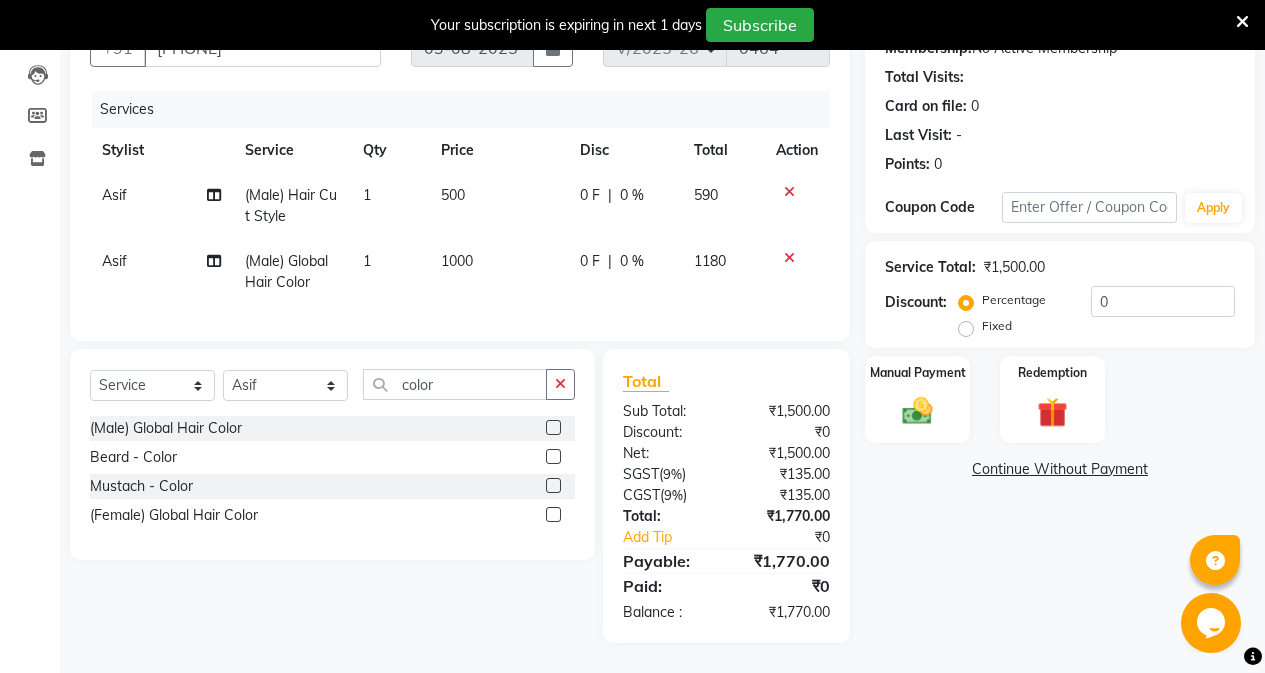 click 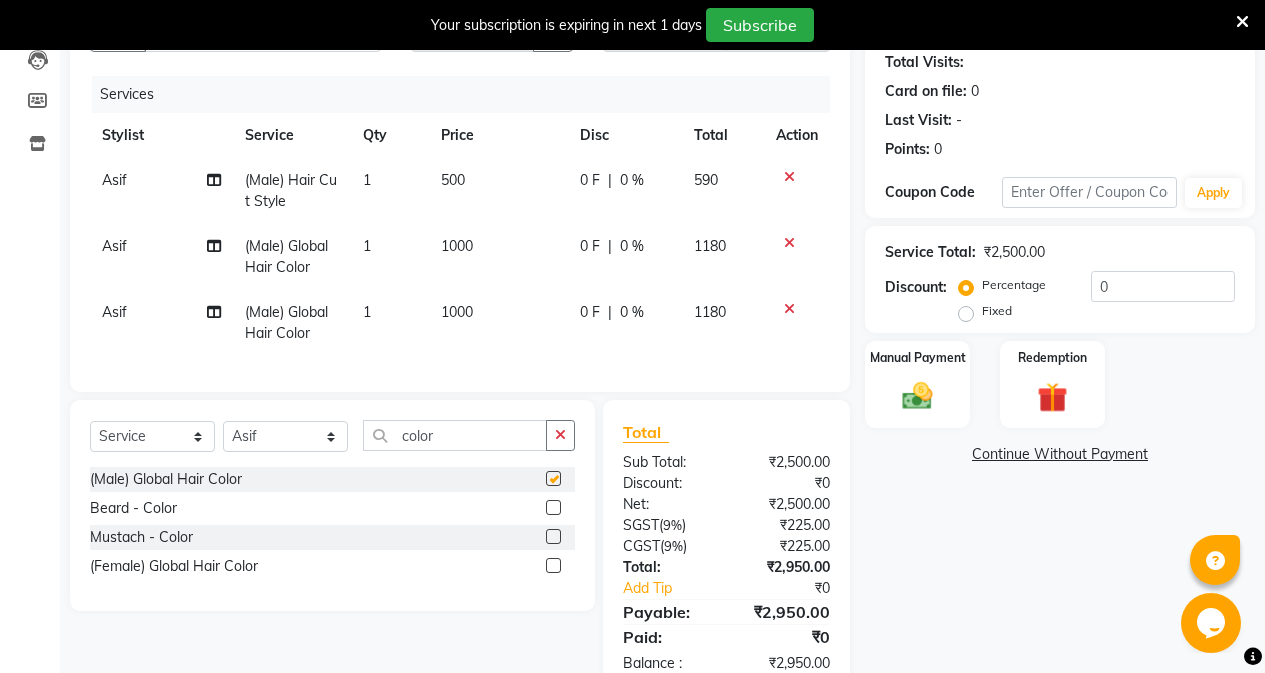checkbox on "false" 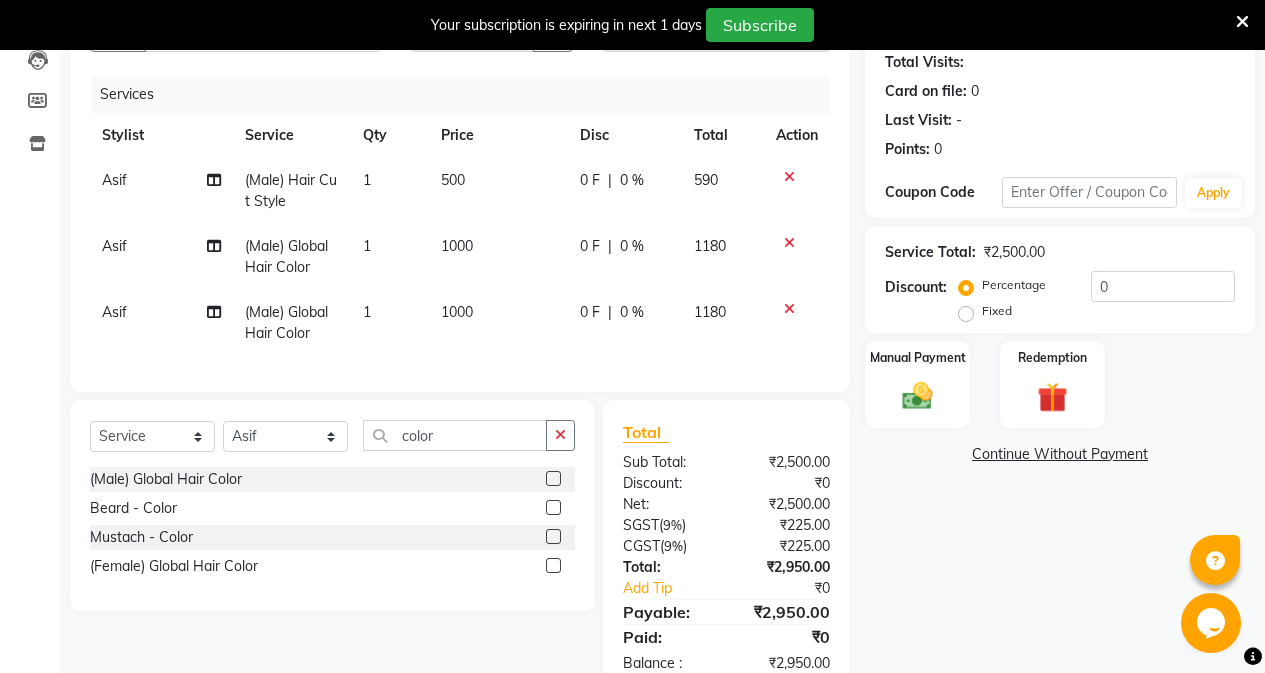 click 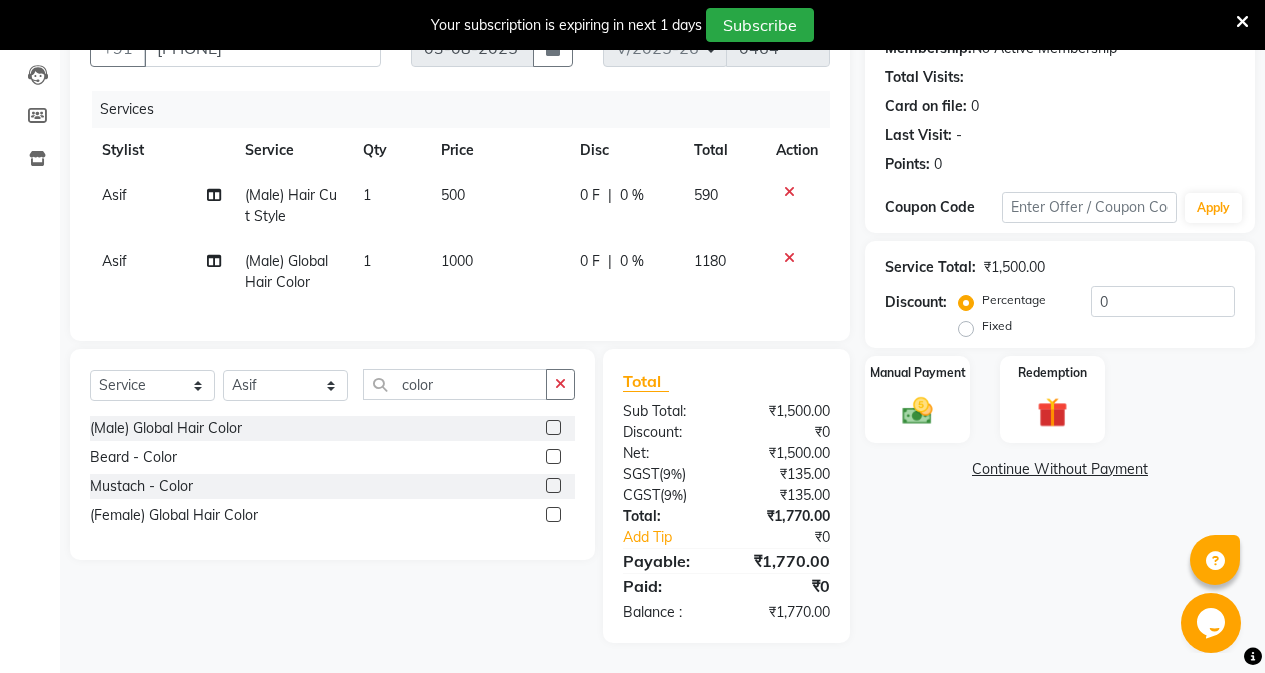 click on "1000" 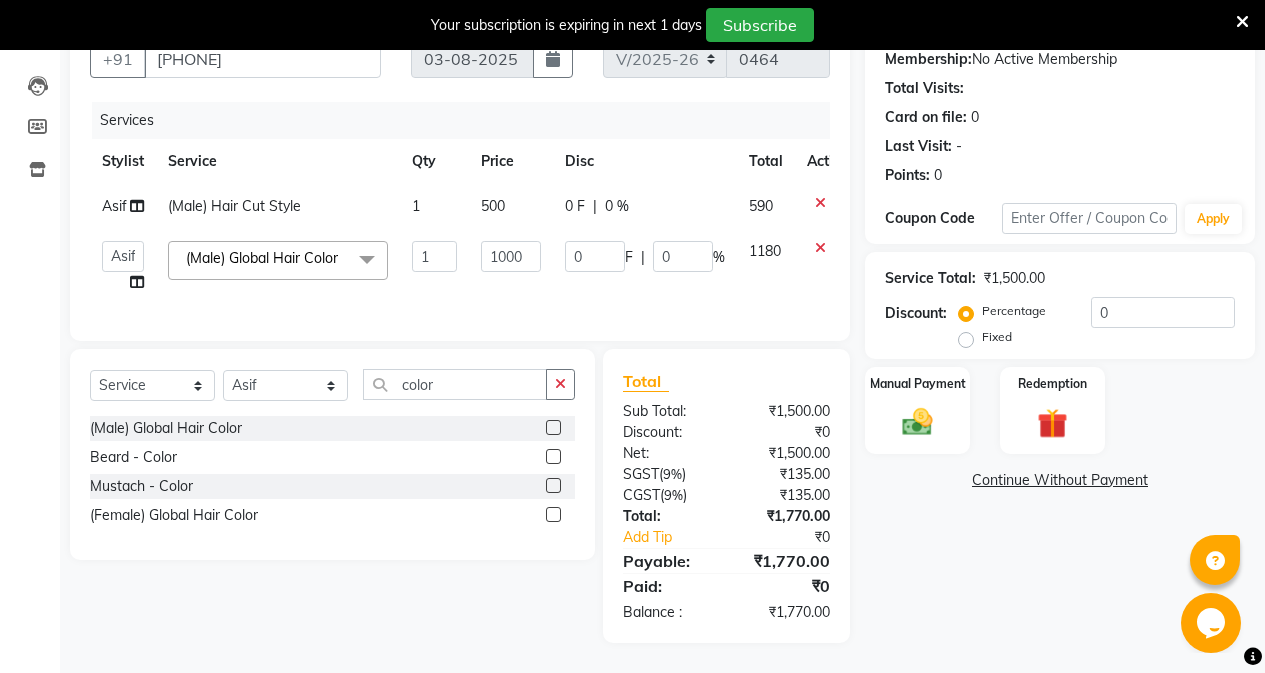 click on "1" 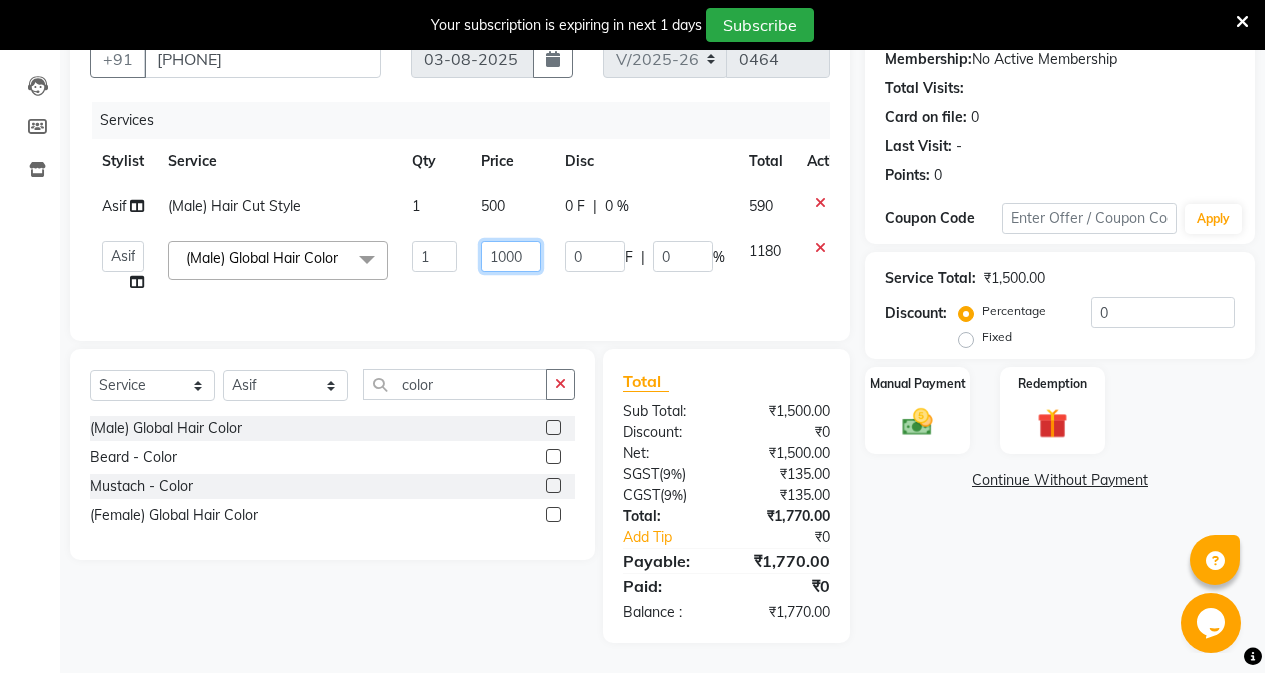 click on "1000" 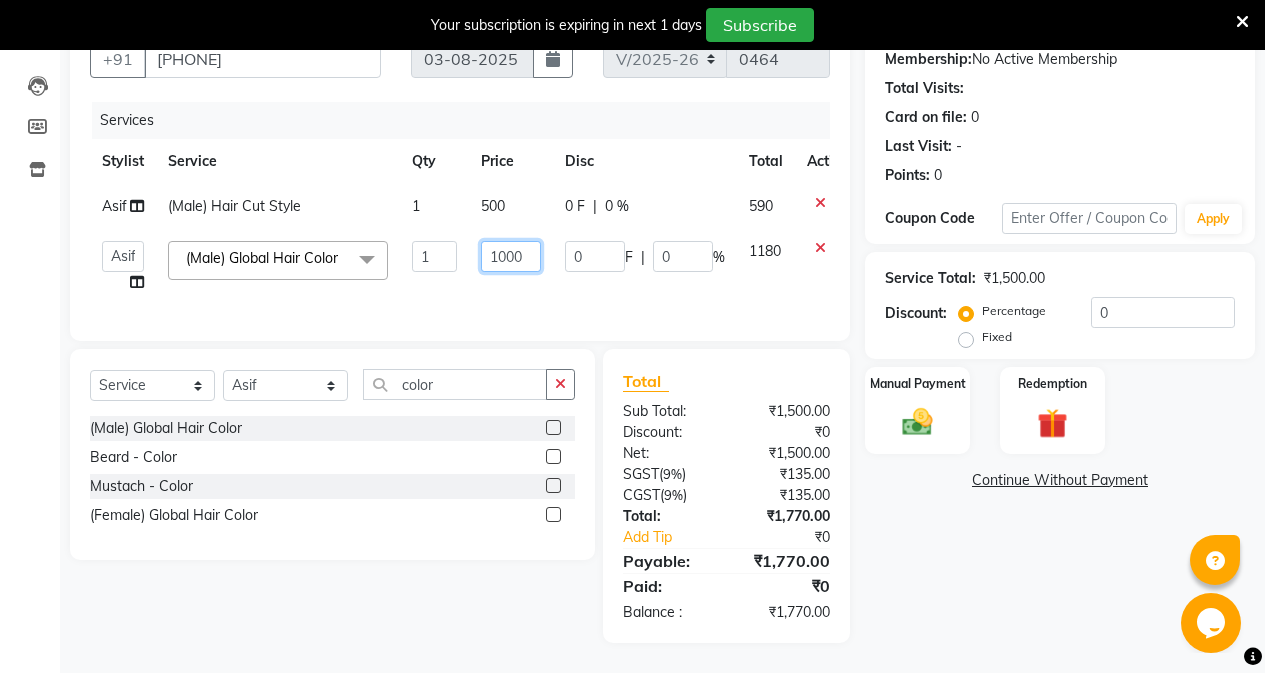 click on "1000" 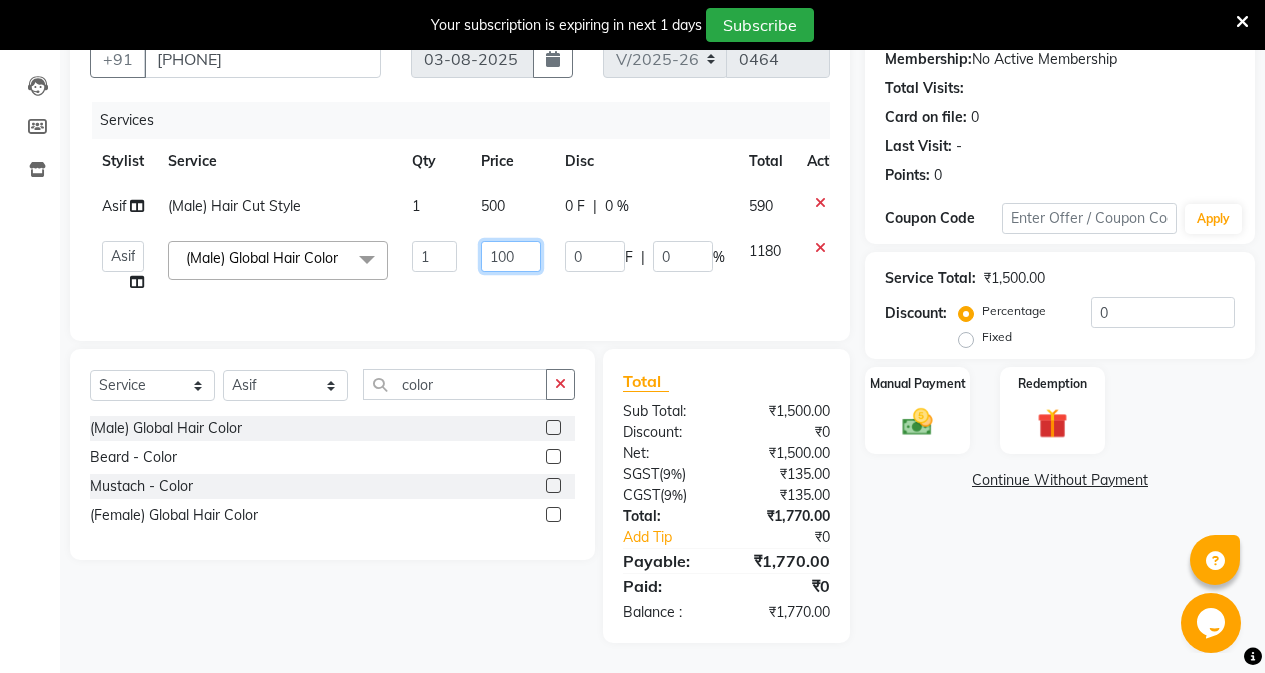 type on "1500" 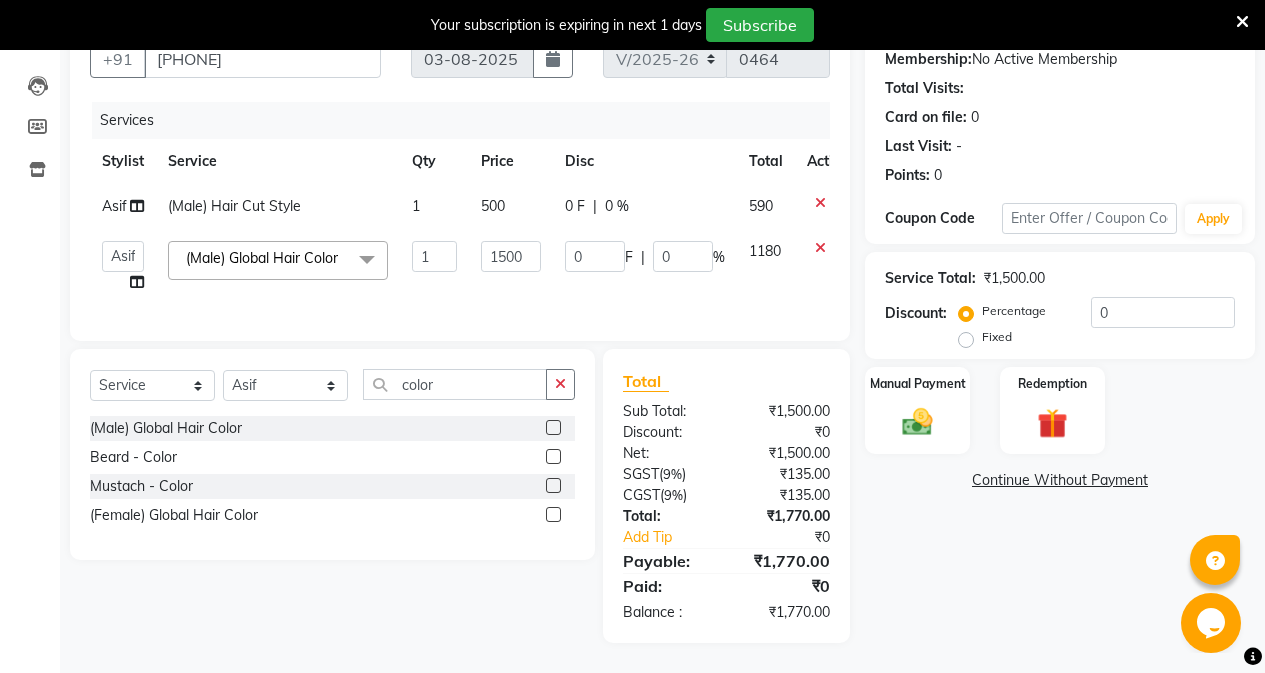 click on "0 F | 0 %" 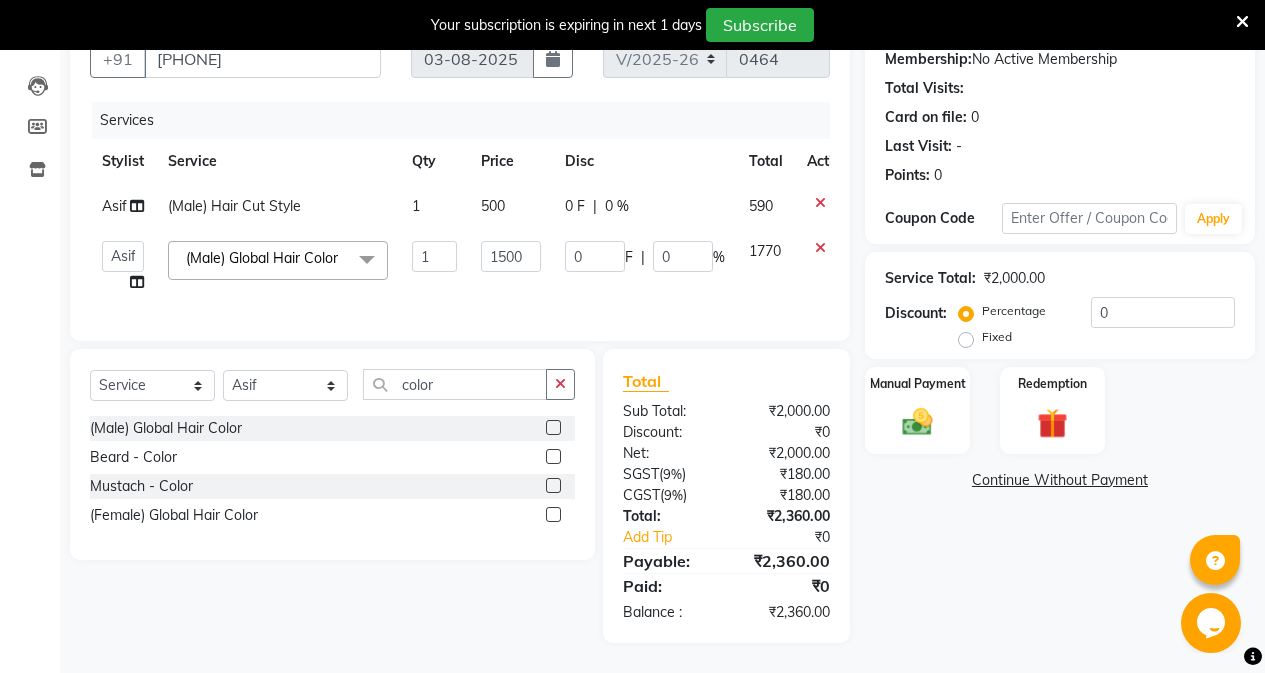 click on "0 F | 0 %" 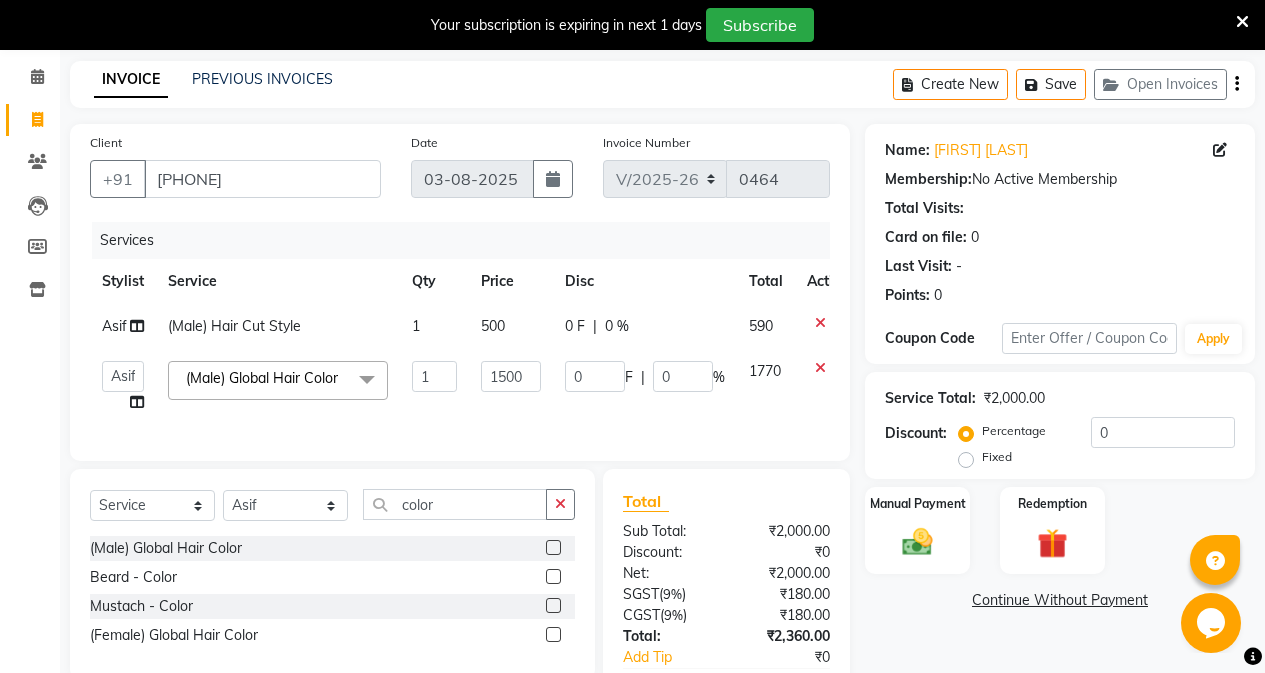 scroll, scrollTop: 0, scrollLeft: 0, axis: both 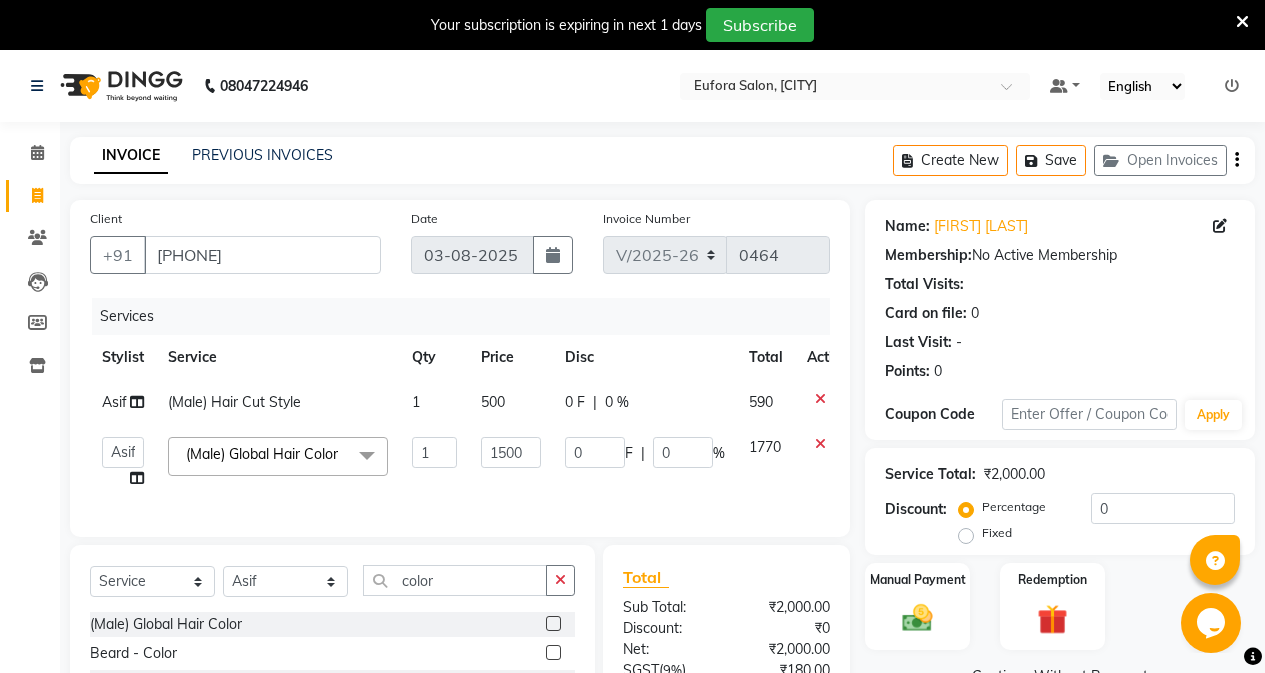 click on "1" 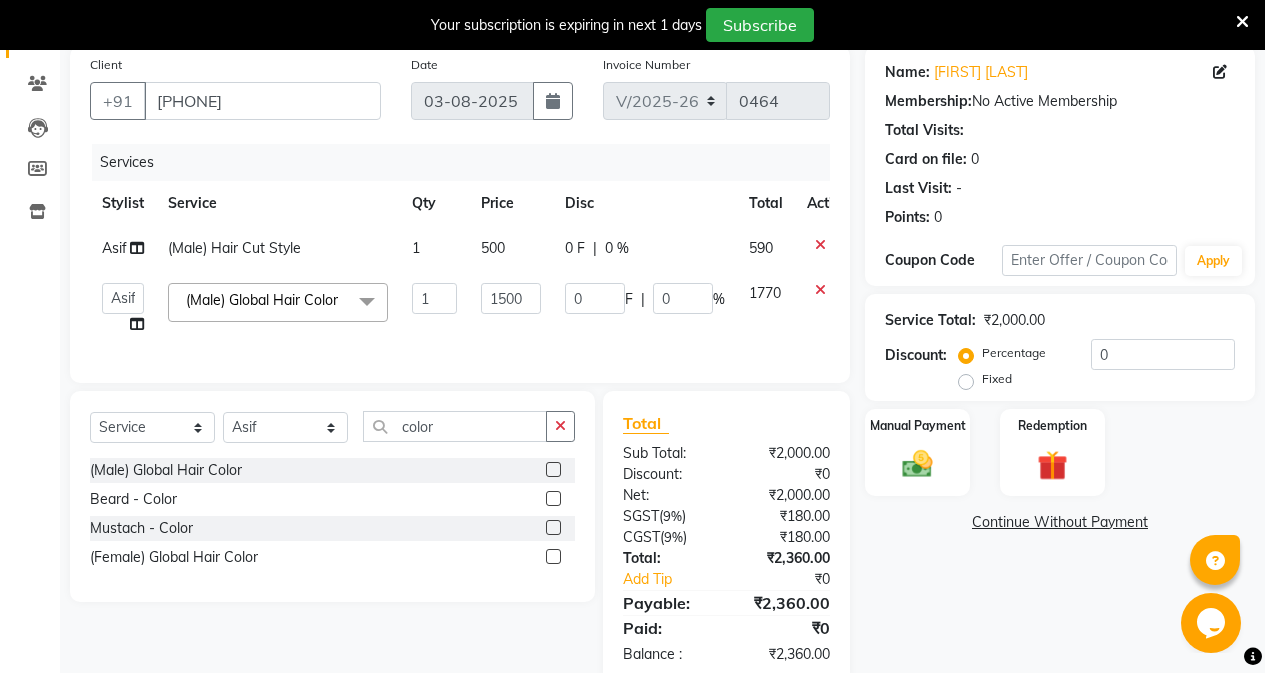 scroll, scrollTop: 20, scrollLeft: 0, axis: vertical 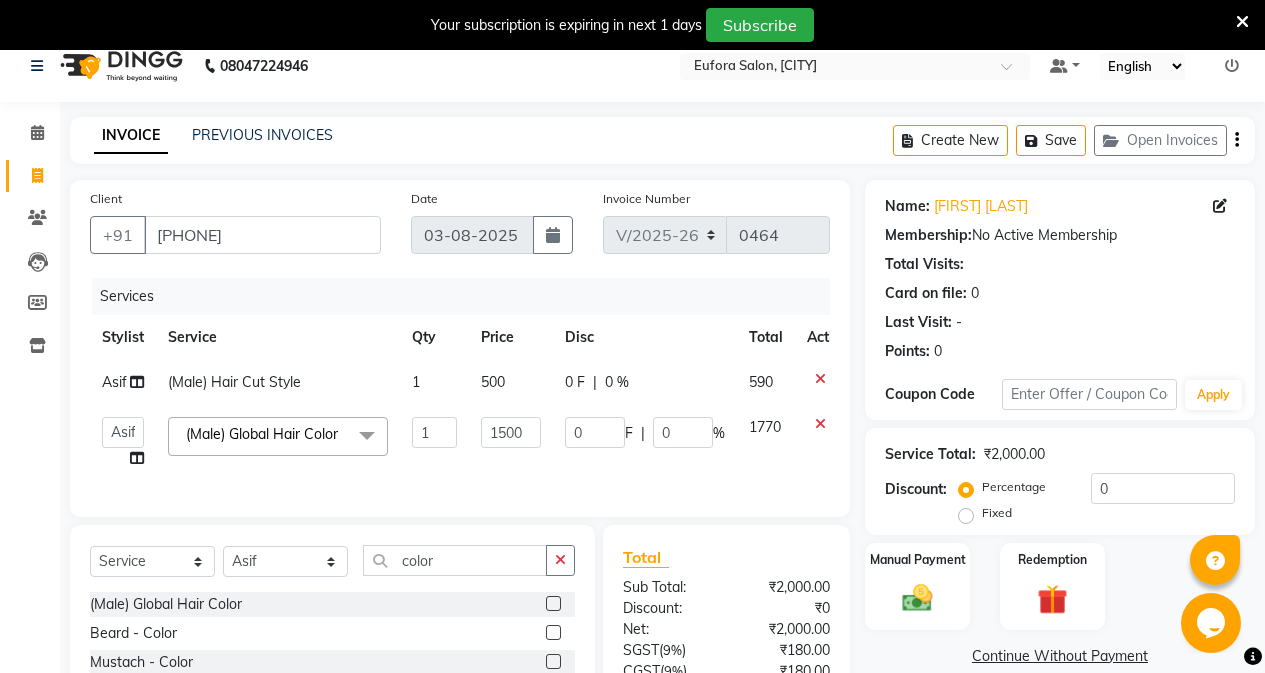 click on "0 F | 0 %" 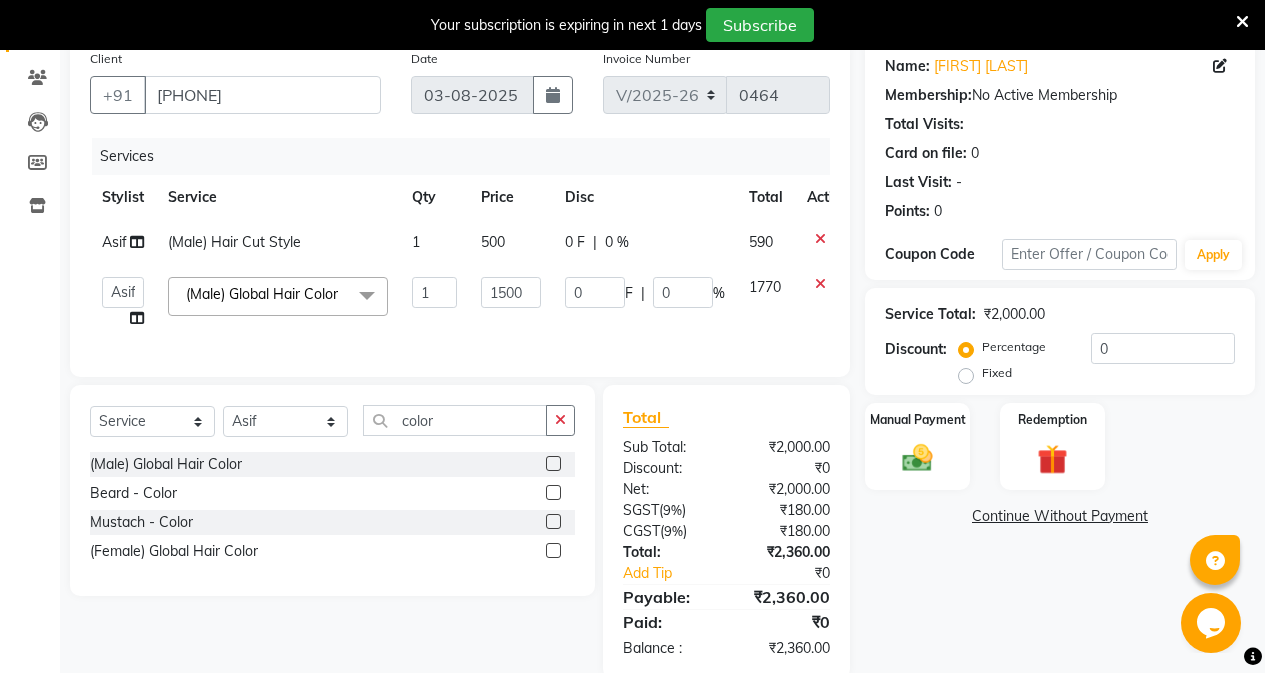 scroll, scrollTop: 220, scrollLeft: 0, axis: vertical 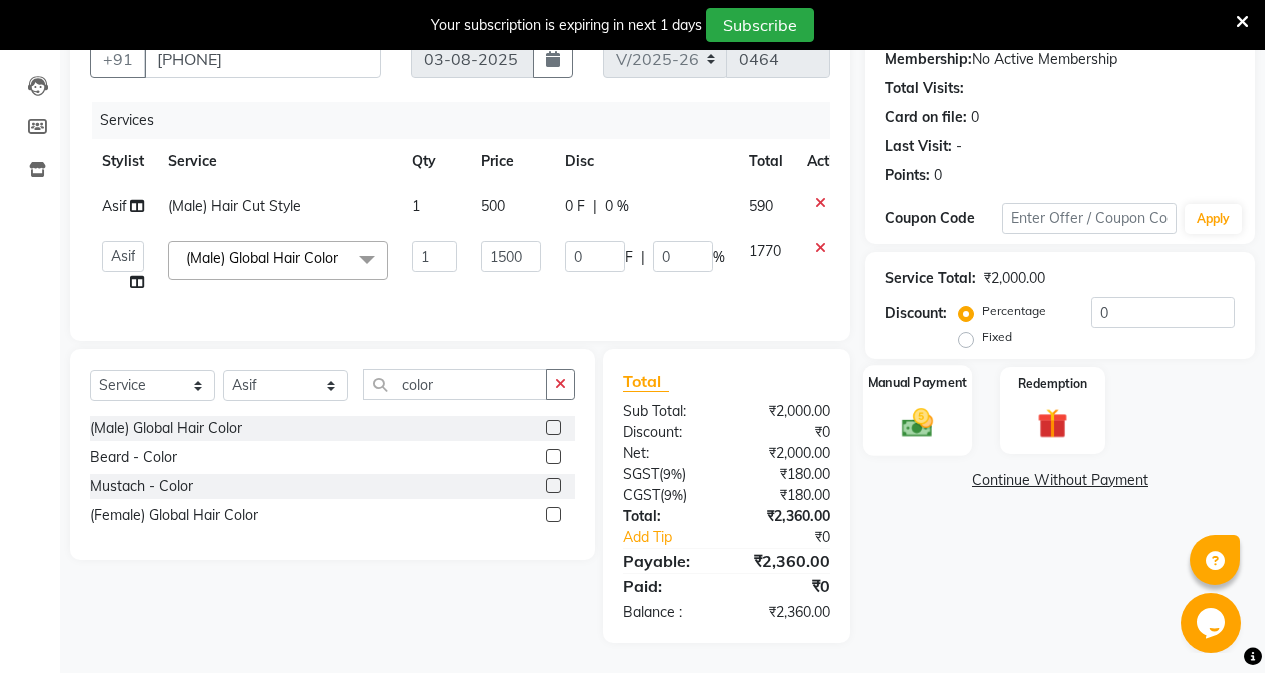 click 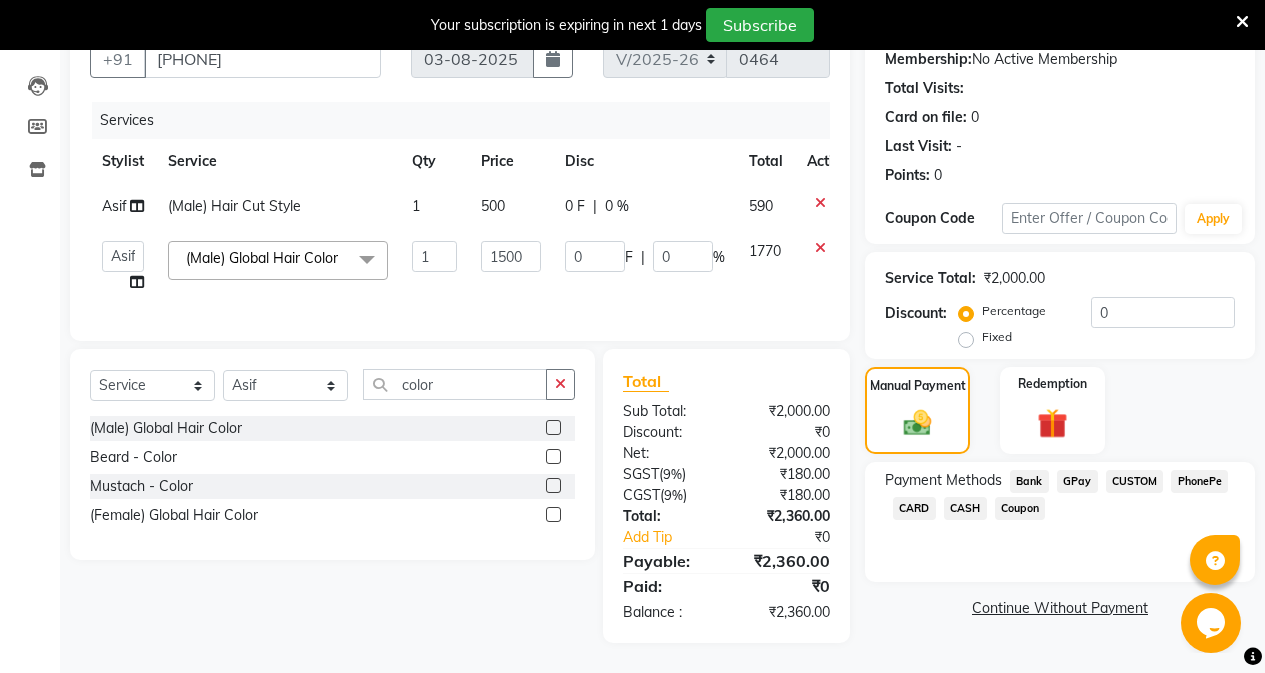 click on "GPay" 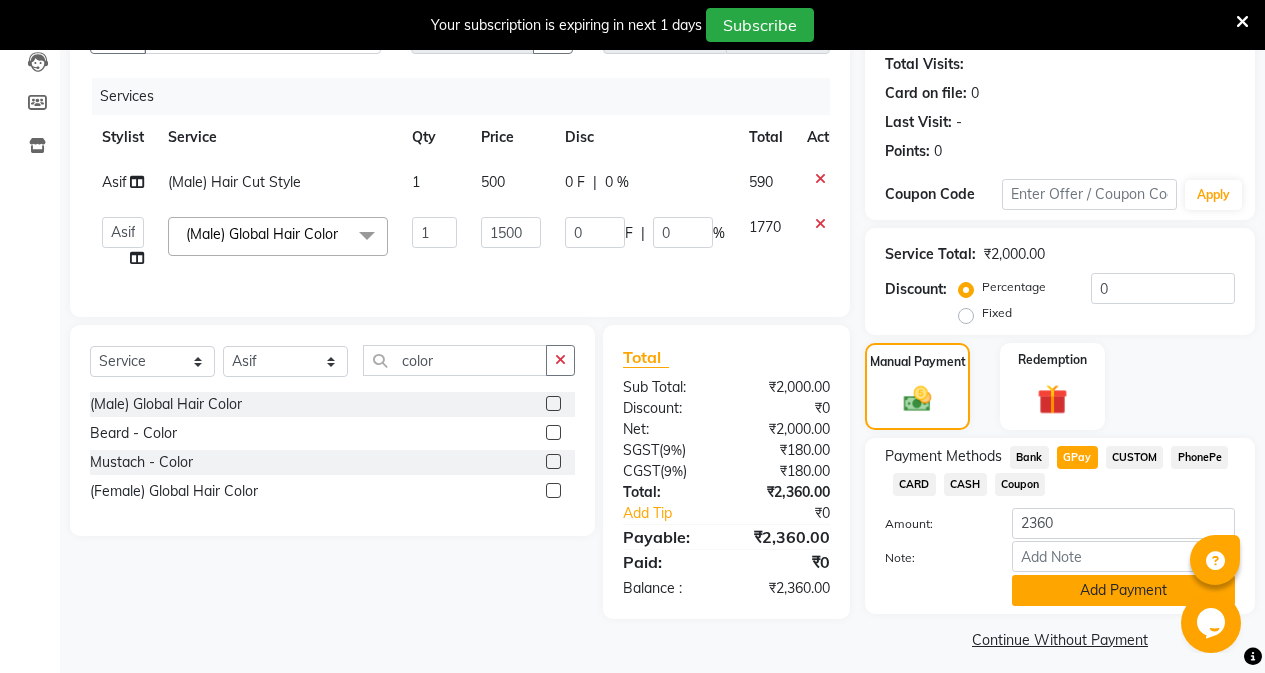 click on "Add Payment" 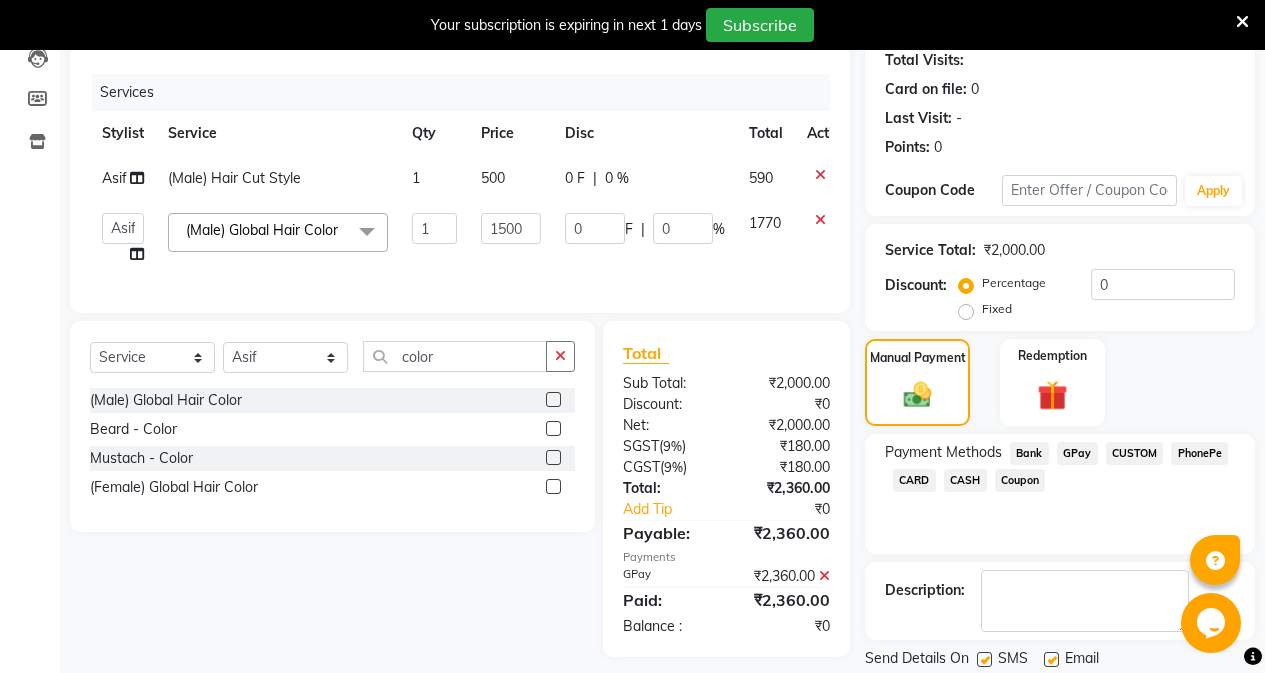 scroll, scrollTop: 289, scrollLeft: 0, axis: vertical 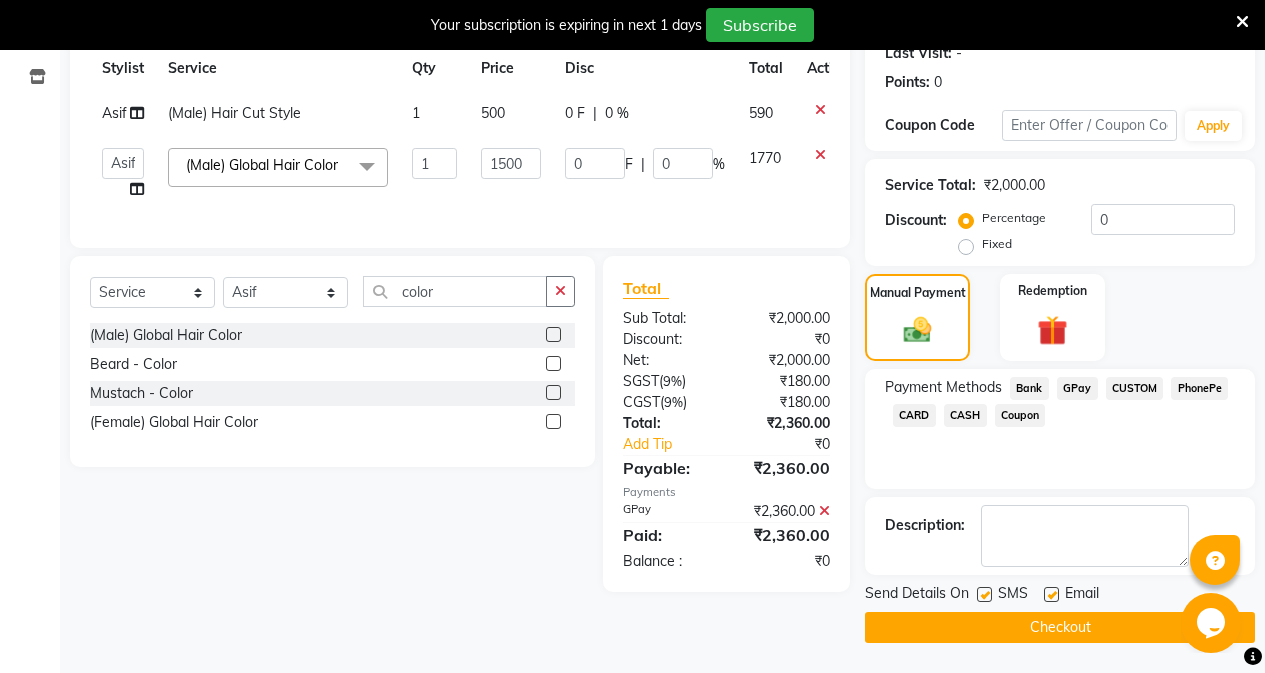 click on "Checkout" 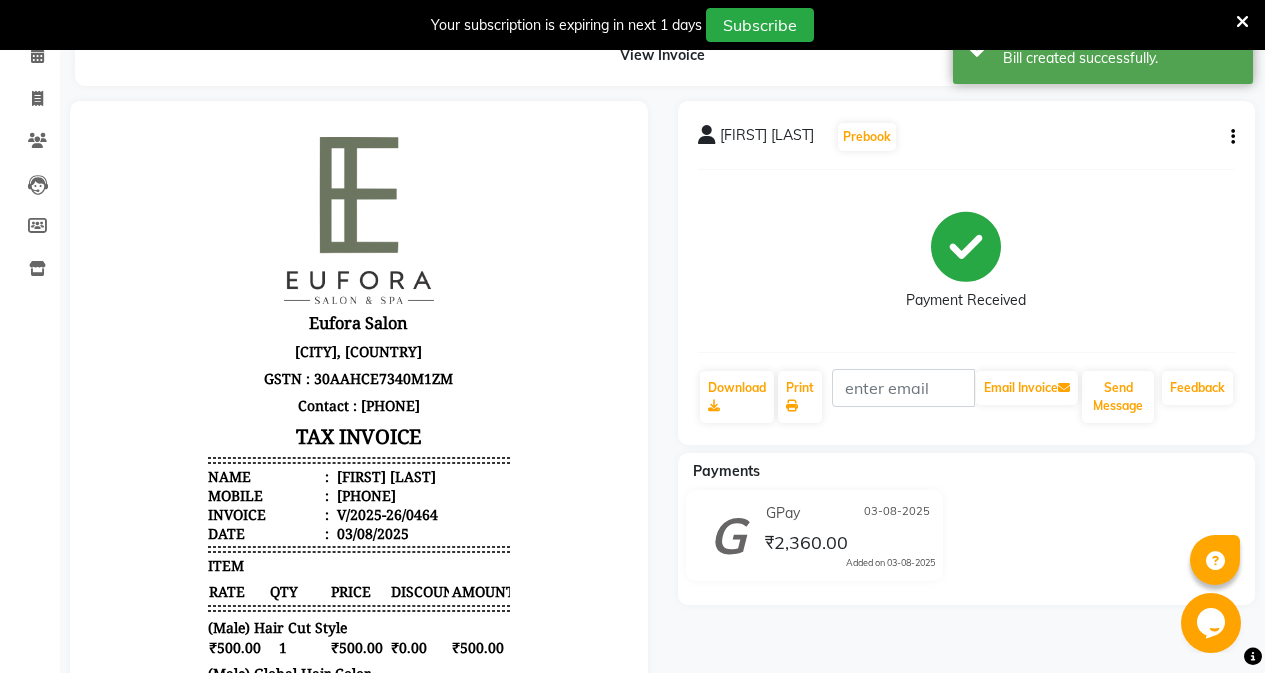 scroll, scrollTop: 0, scrollLeft: 0, axis: both 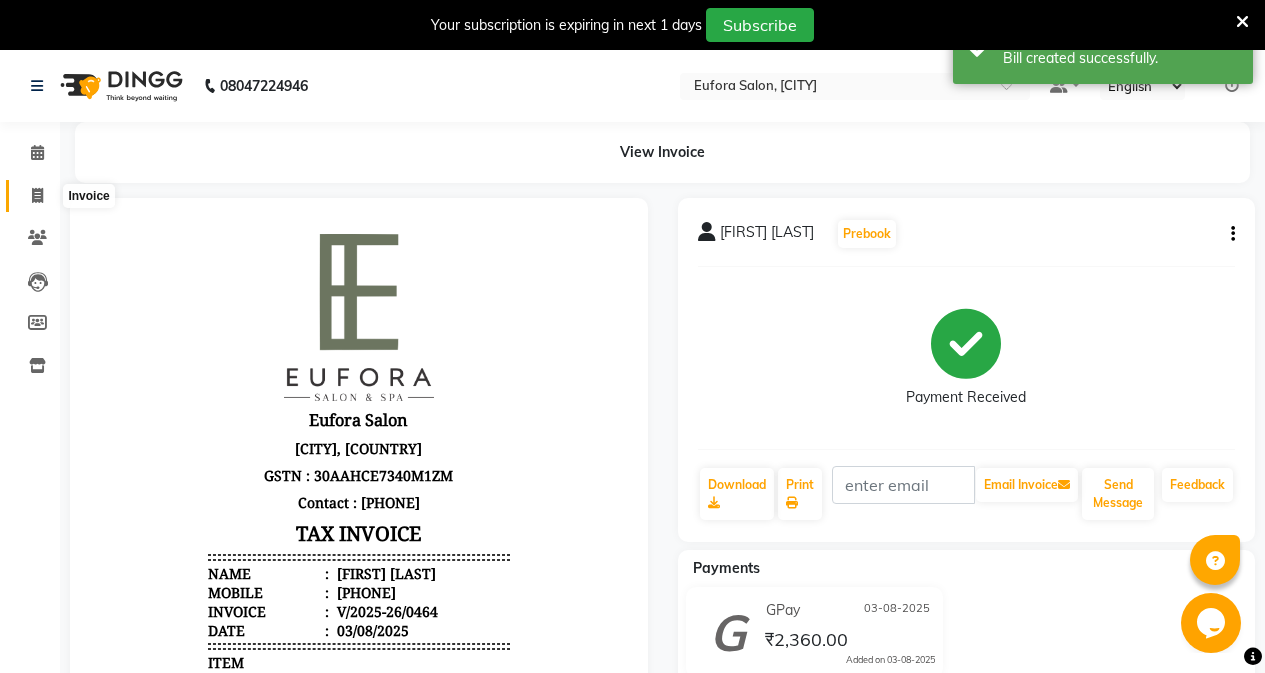 click 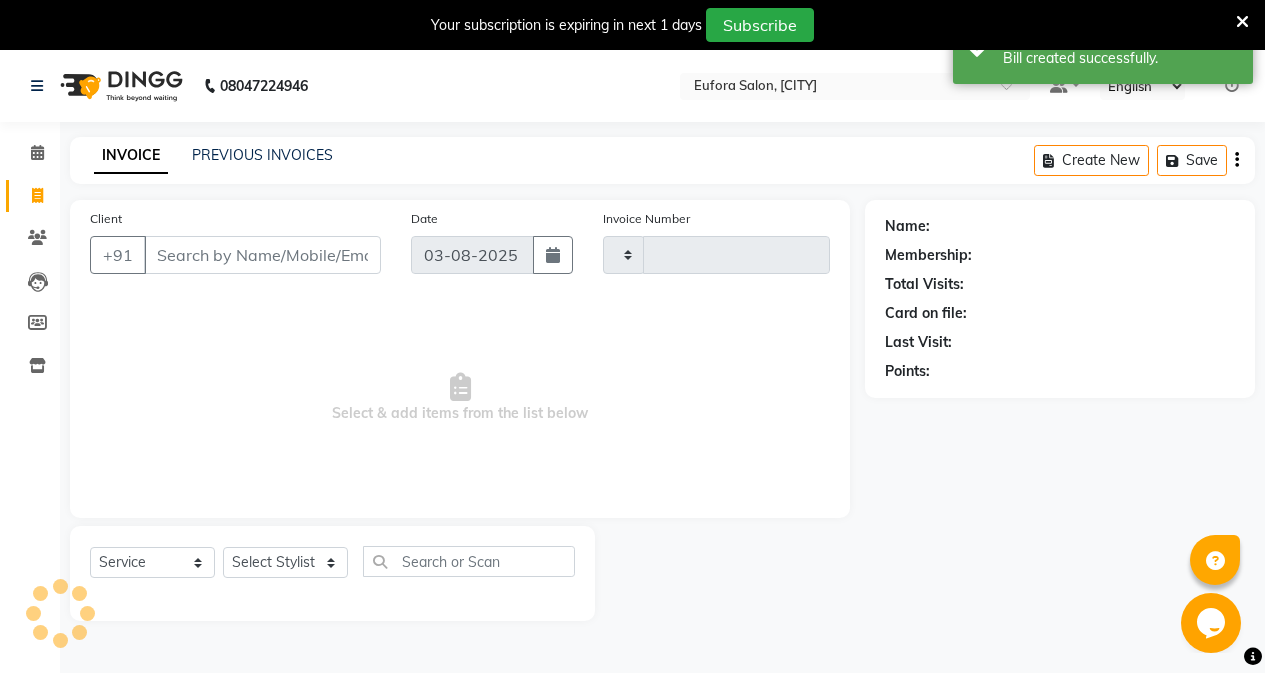 scroll, scrollTop: 50, scrollLeft: 0, axis: vertical 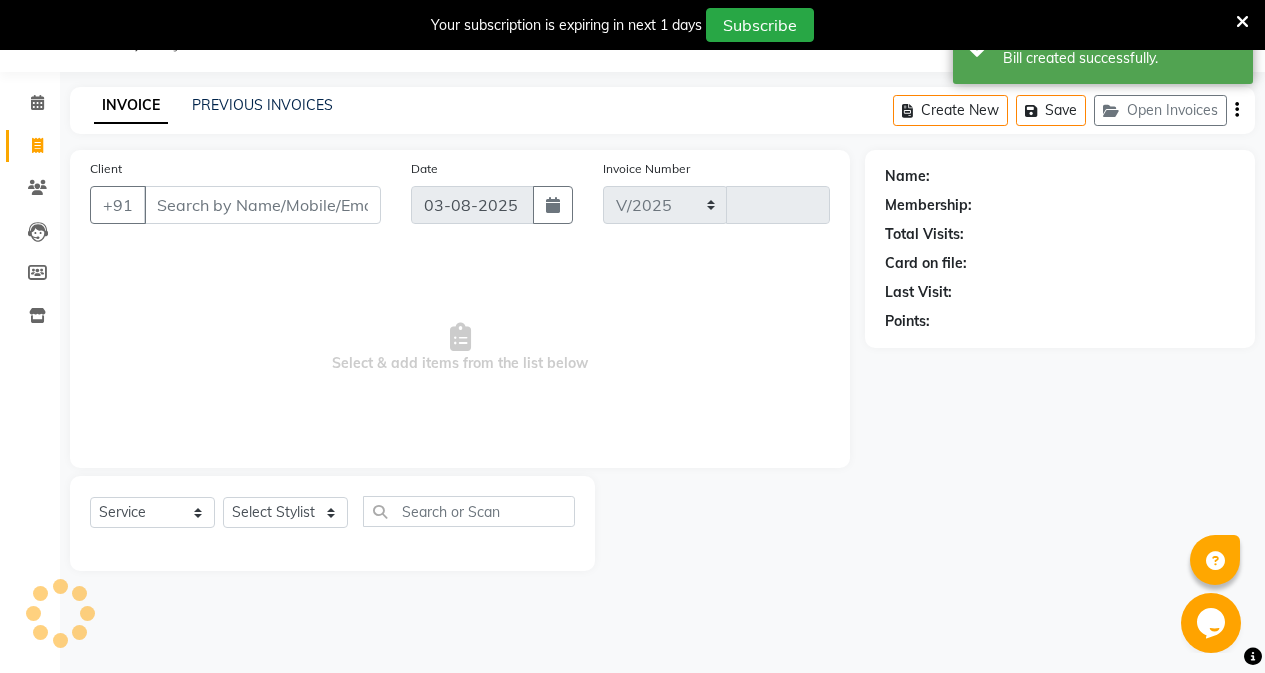 select on "6684" 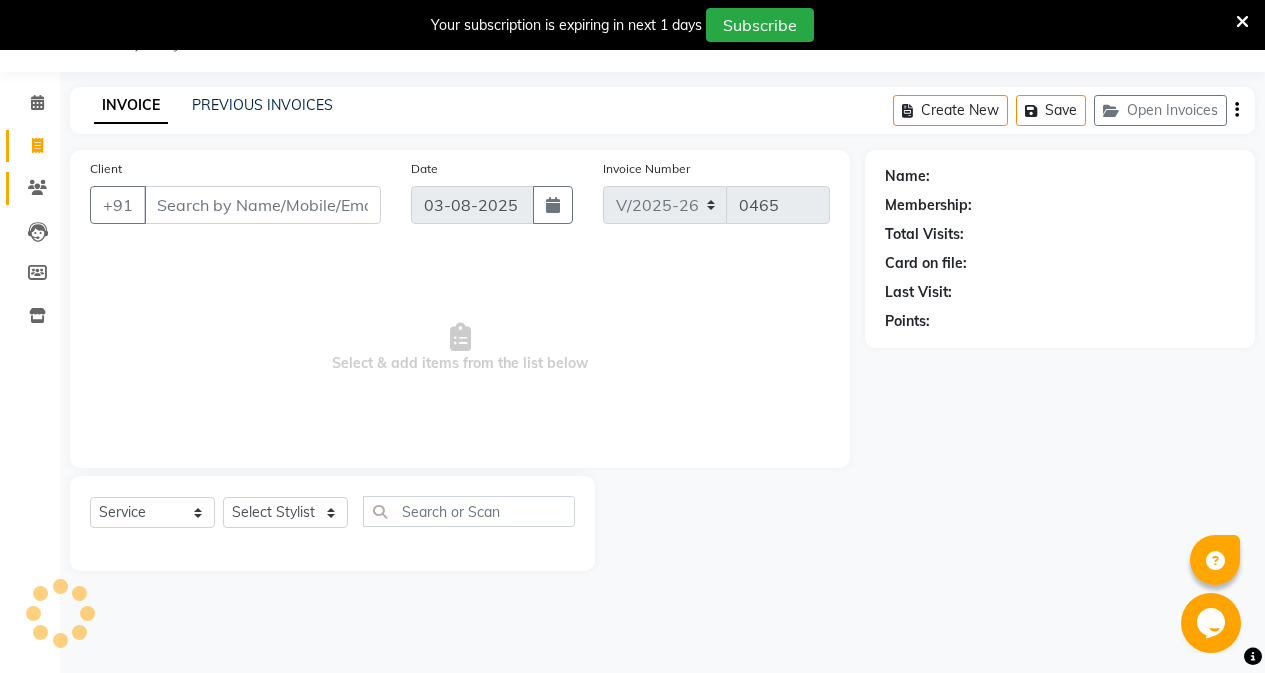 click on "Clients" 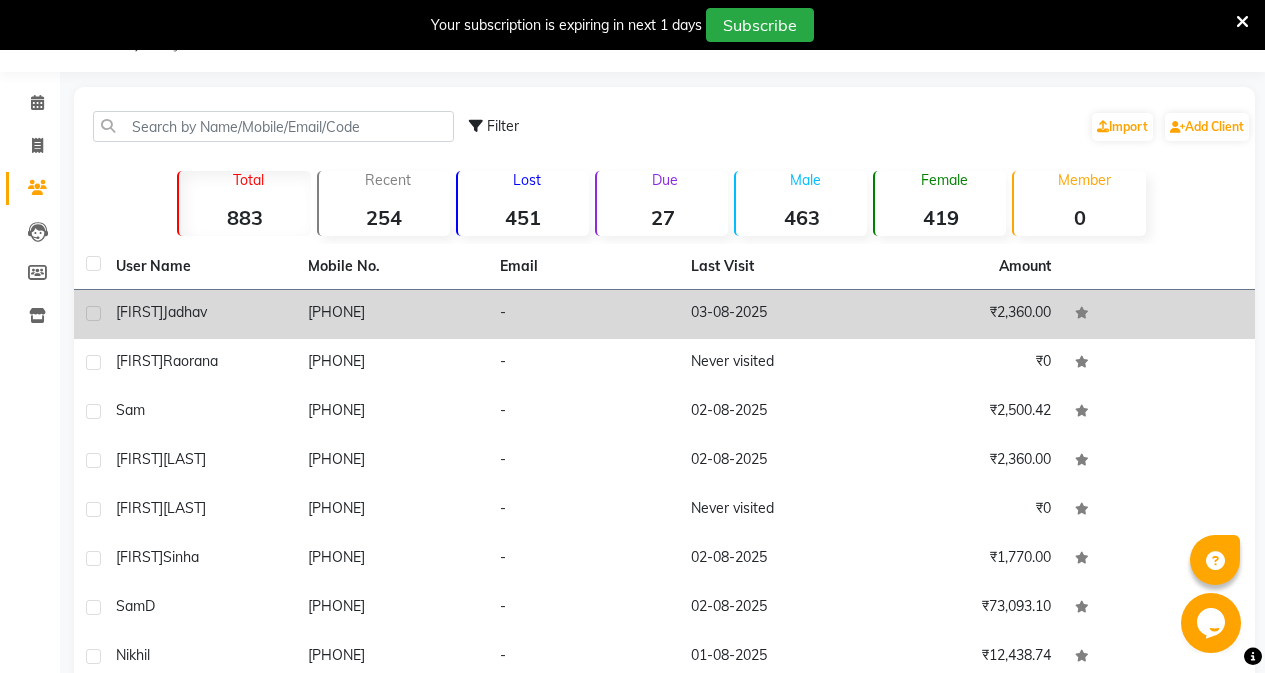 click on "[FIRST] [LAST]" 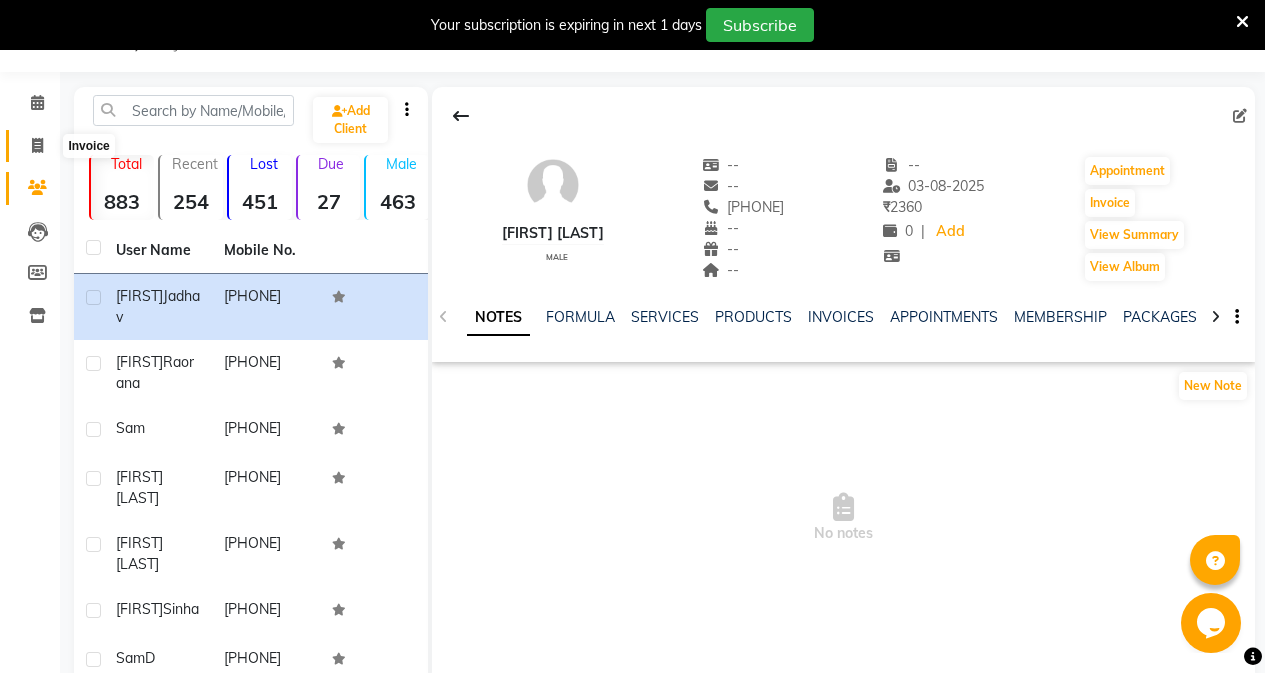 click 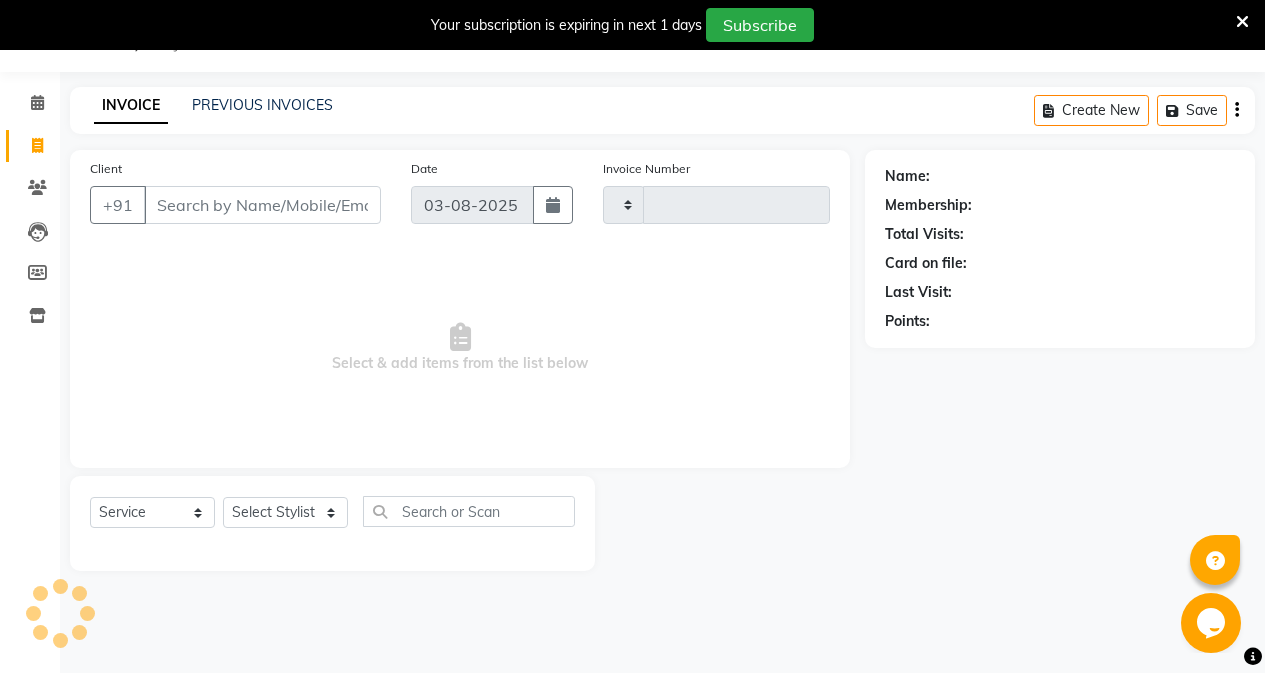 type on "0465" 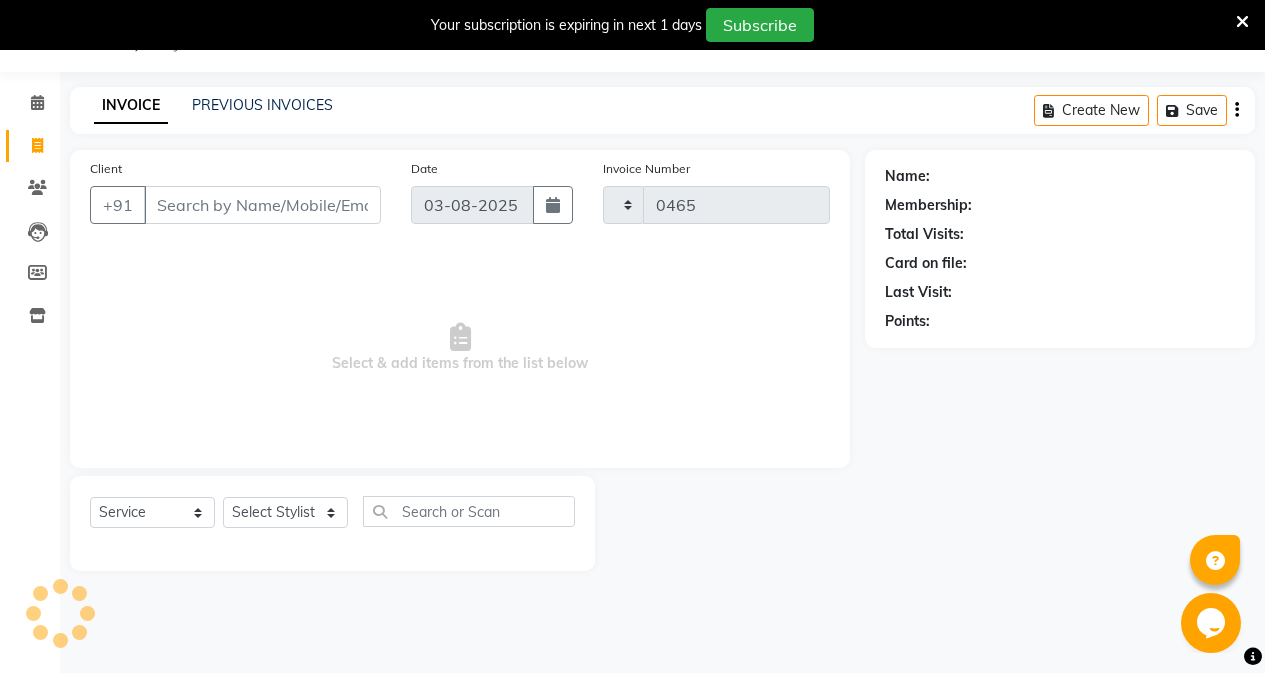select on "6684" 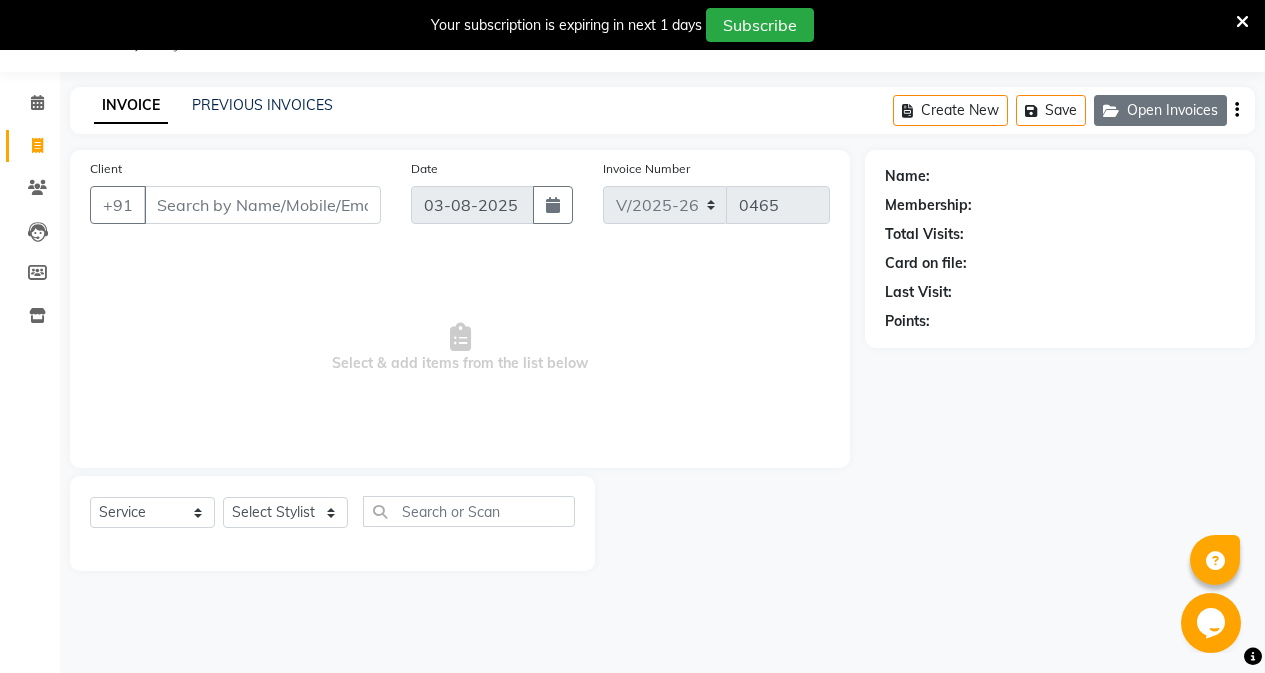 click on "Open Invoices" 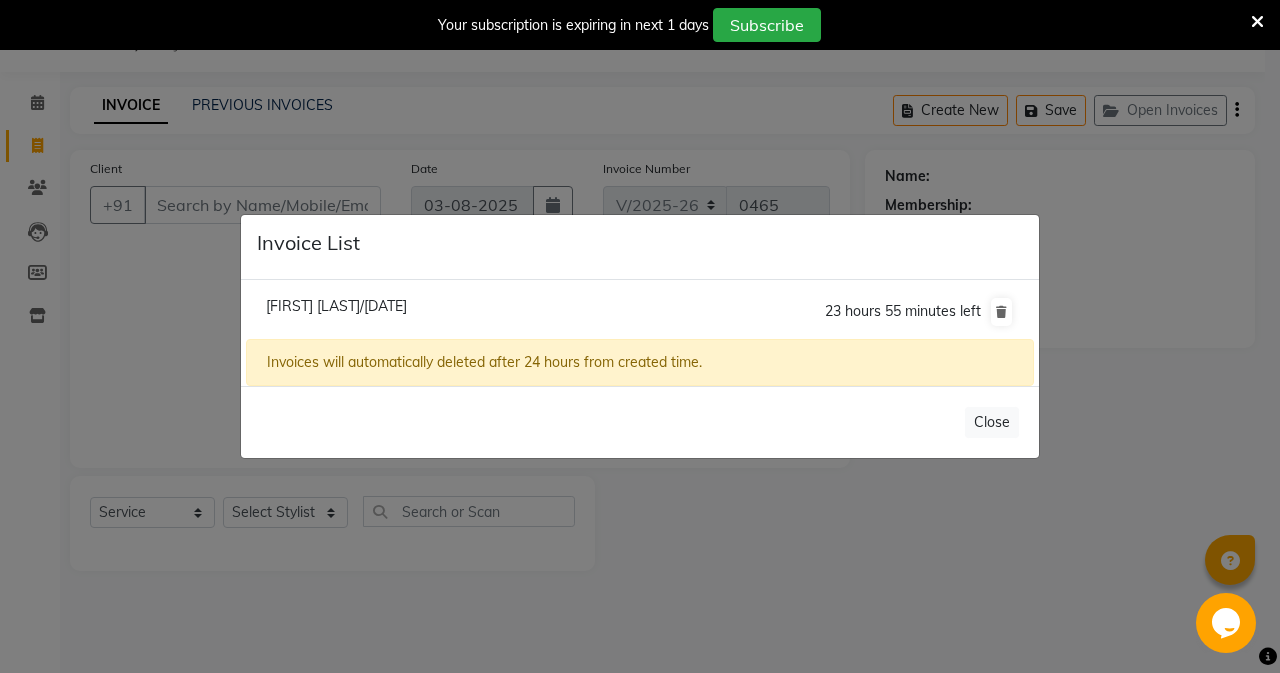 click on "[FIRST] [LAST]/[DATE]" 